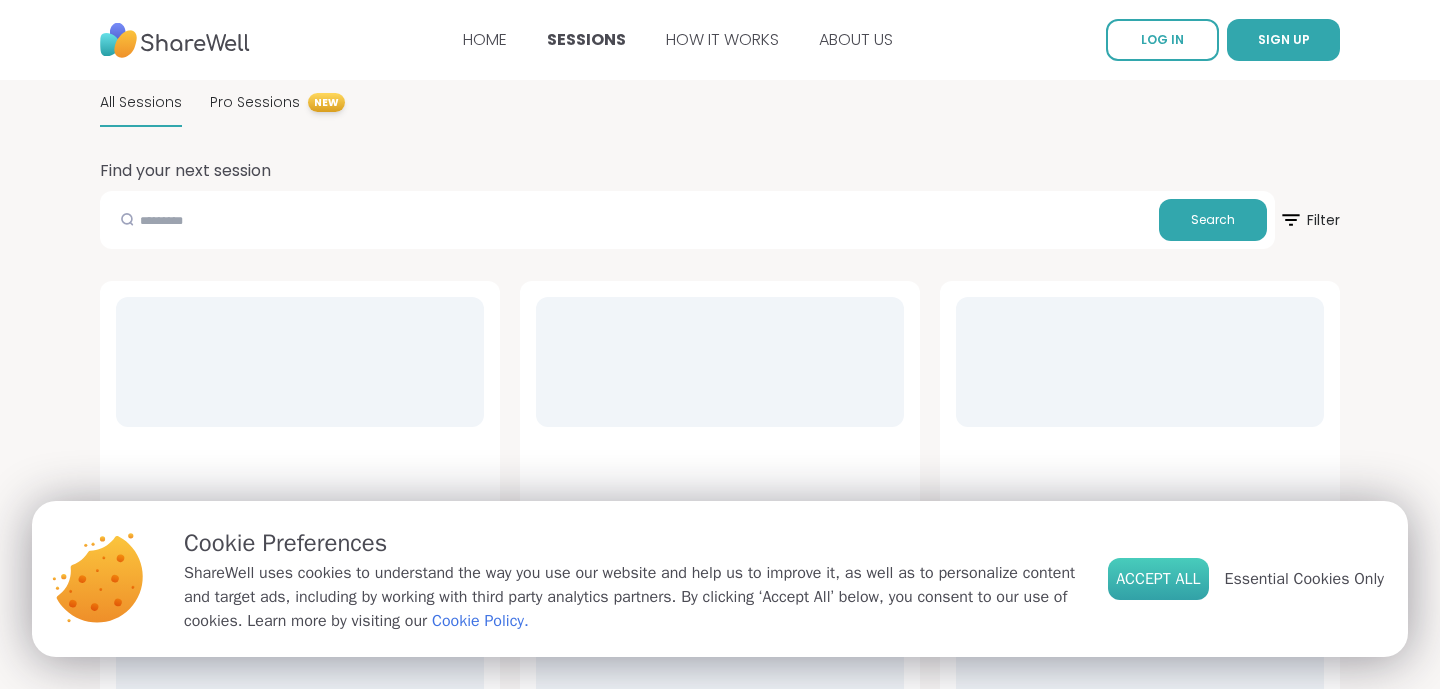 scroll, scrollTop: 0, scrollLeft: 0, axis: both 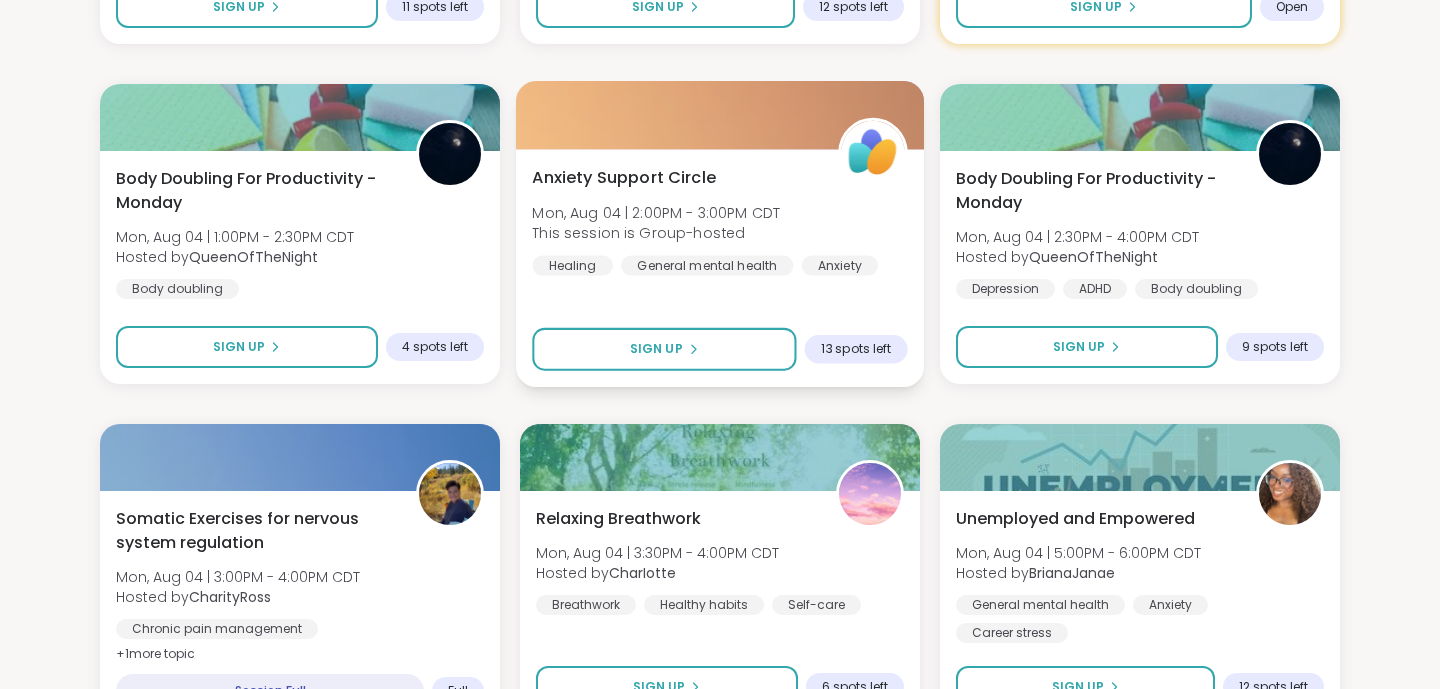 click on "Anxiety Support Circle [DAY], [MONTH] [DAY_NUM] | [TIME] - [TIME] [TIMEZONE] This session is Group-hosted Healing General mental health Anxiety Sign Up 13 spots left" at bounding box center (720, 268) 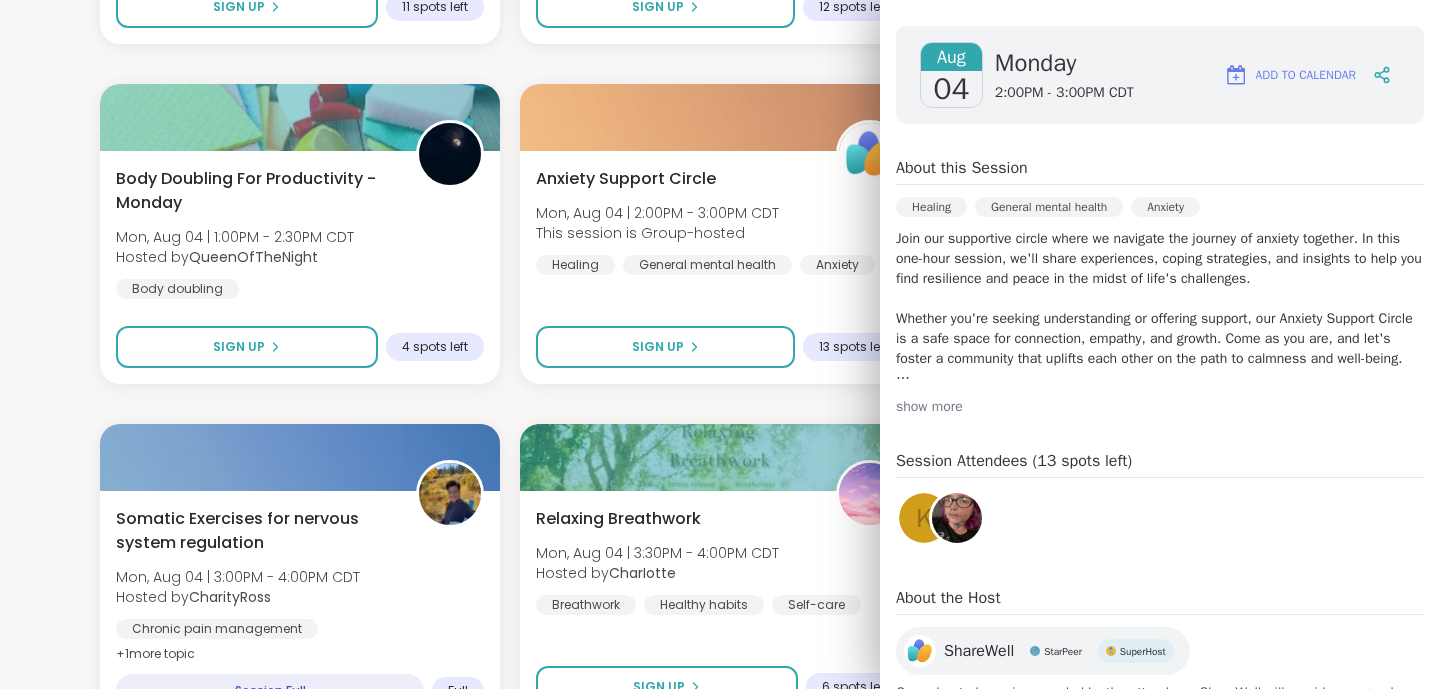 scroll, scrollTop: 269, scrollLeft: 0, axis: vertical 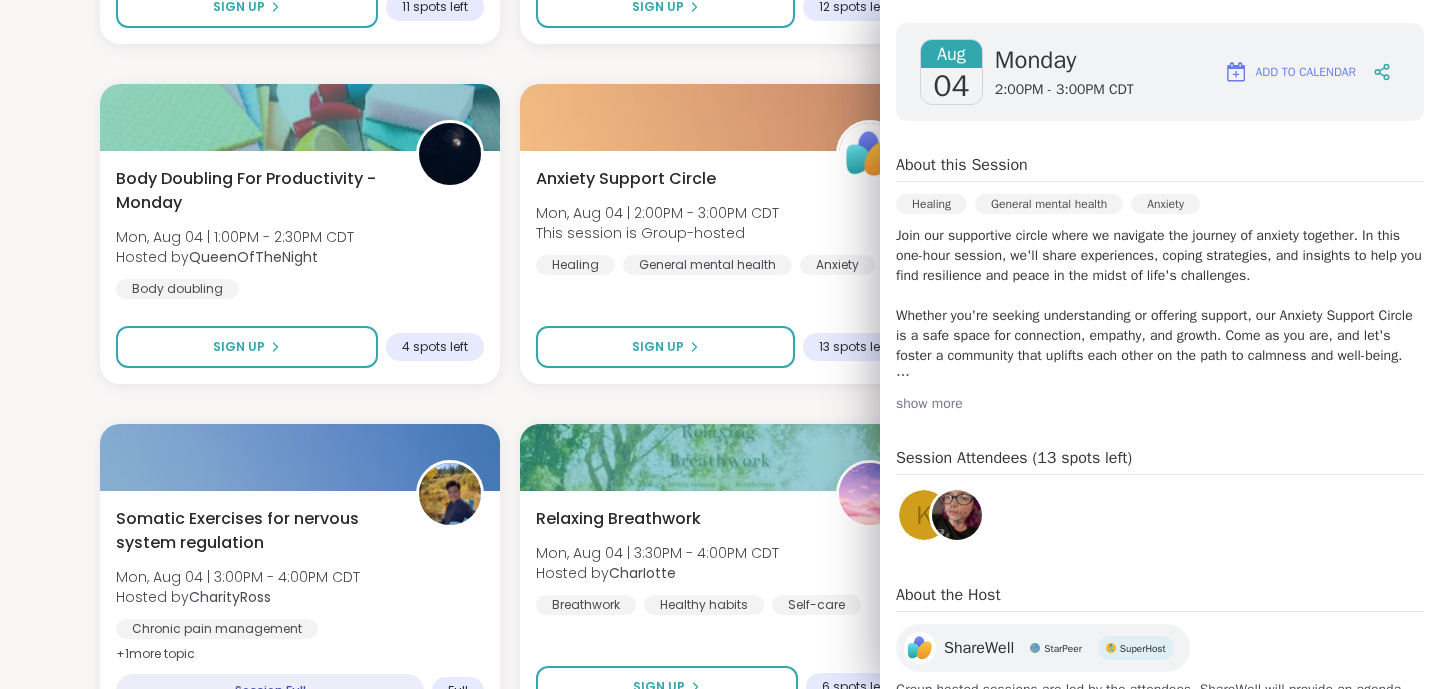 click on "show more" at bounding box center [1160, 404] 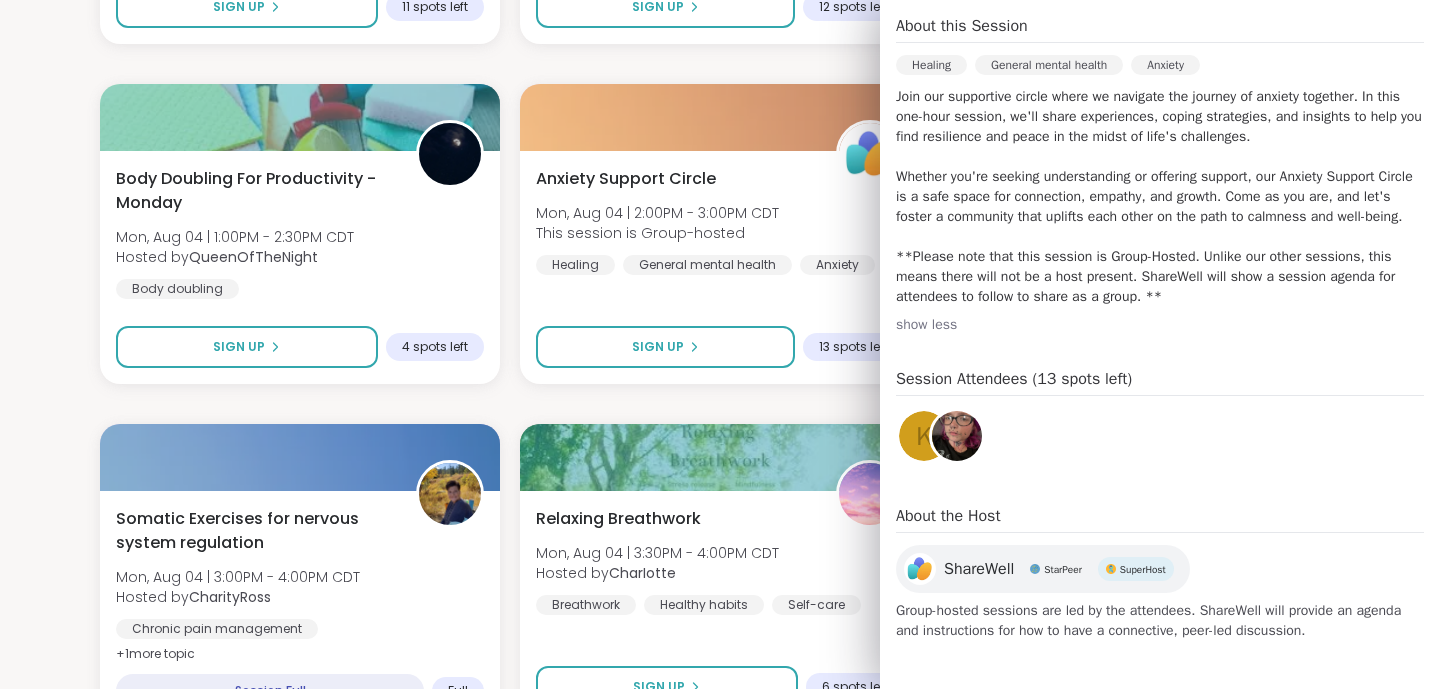 scroll, scrollTop: 428, scrollLeft: 0, axis: vertical 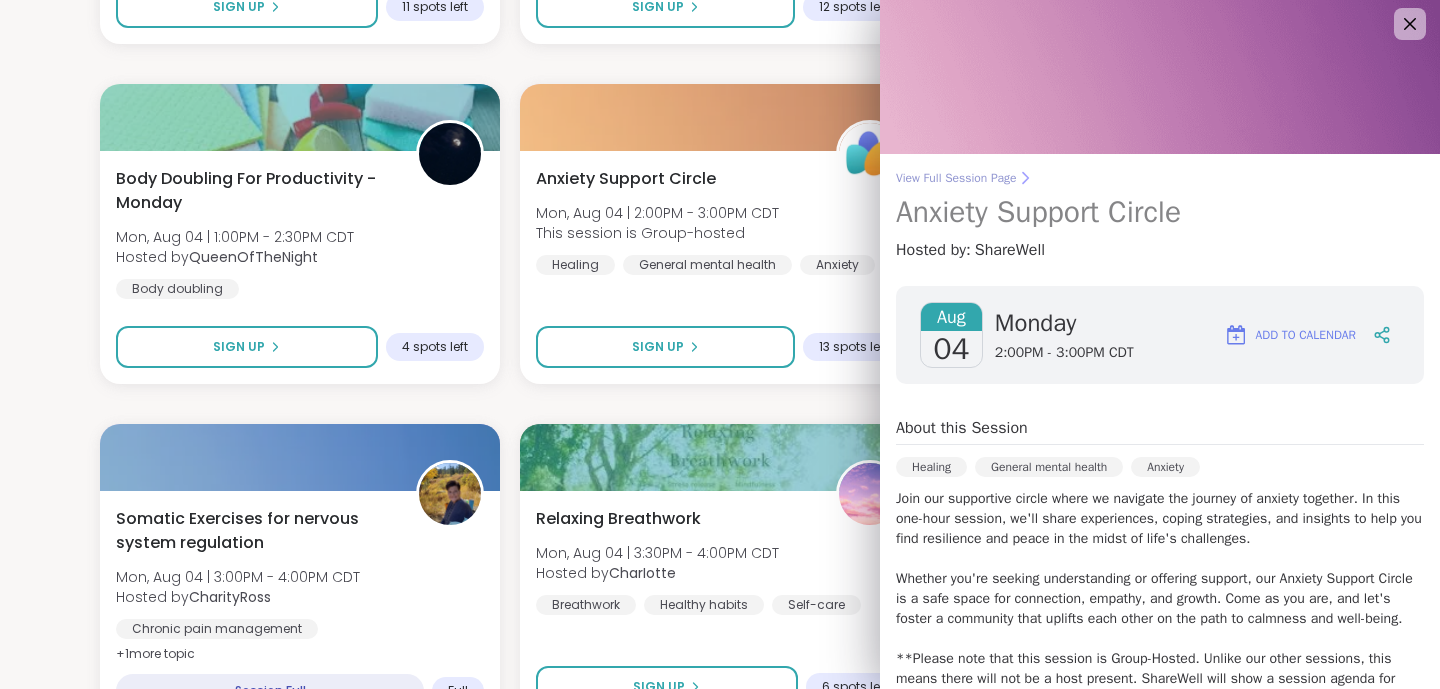 click on "View Full Session Page  Anxiety Support Circle" at bounding box center (1160, 200) 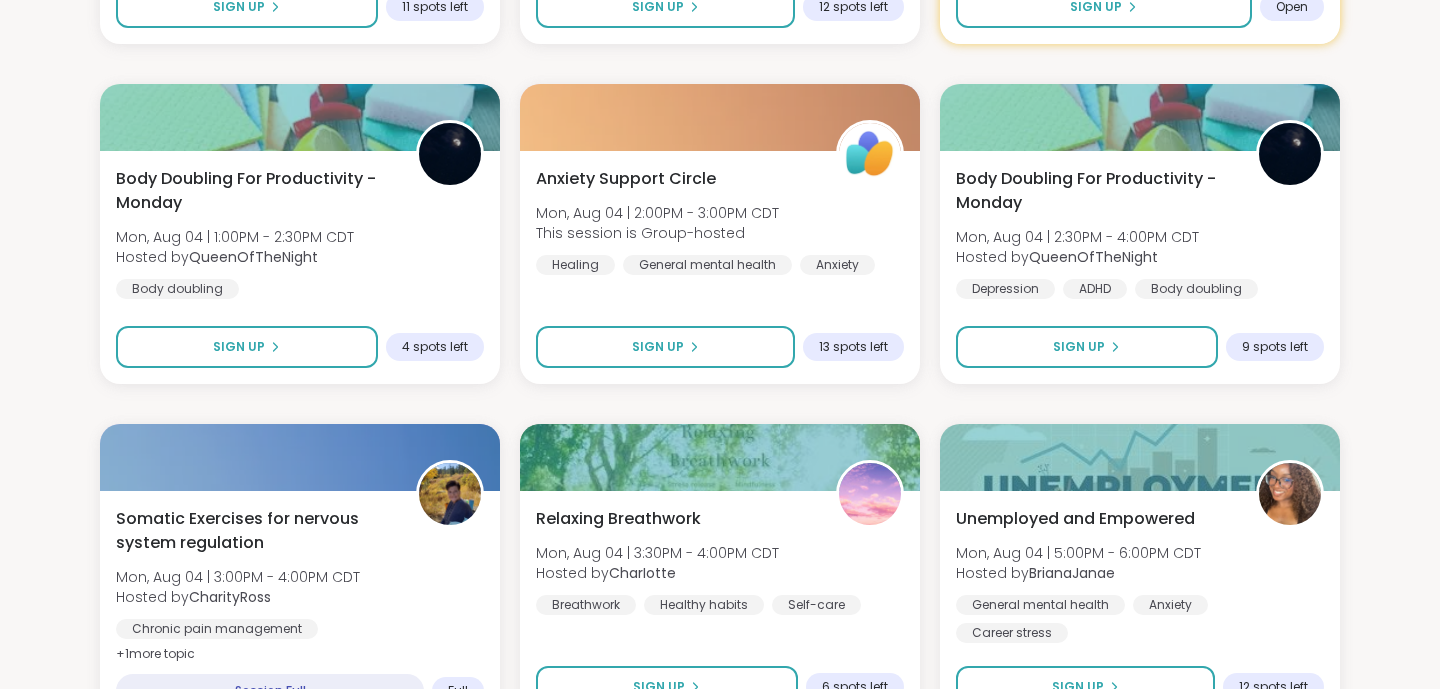 scroll, scrollTop: 0, scrollLeft: 0, axis: both 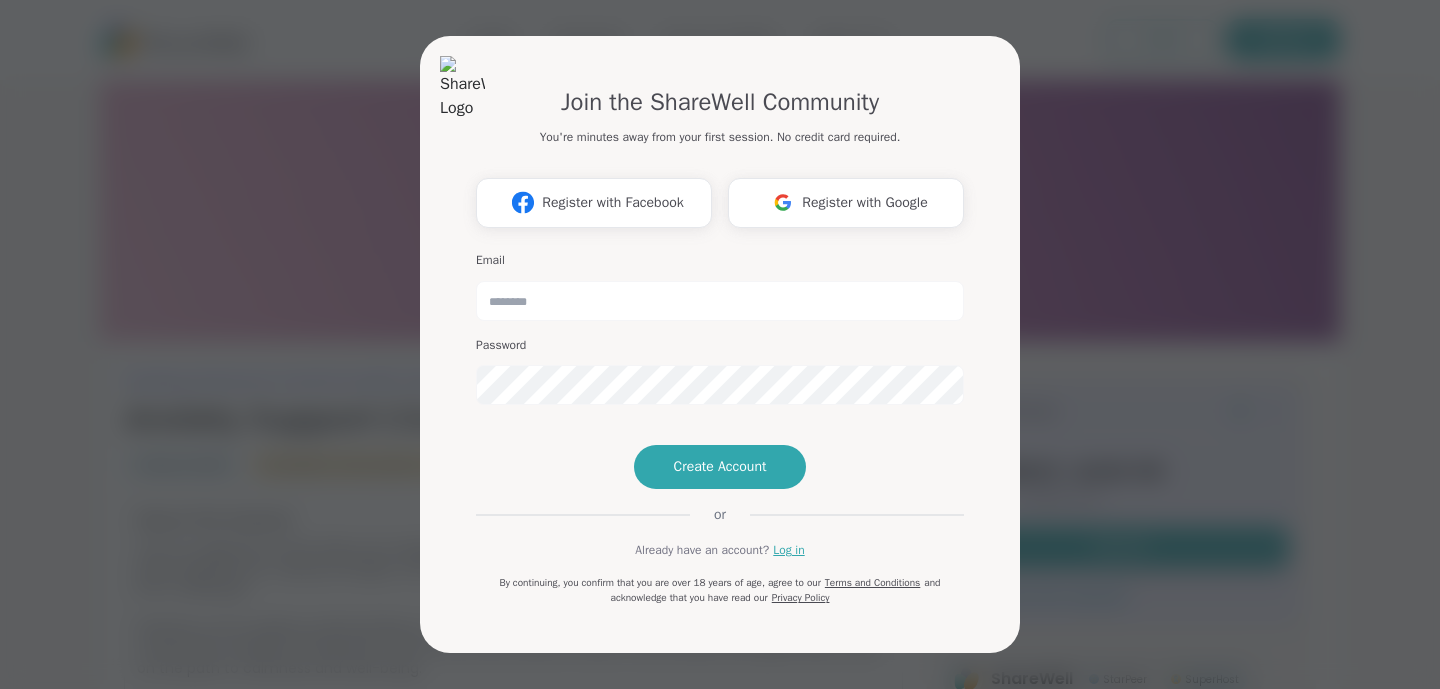 click on "Join the ShareWell Community You're minutes away from your first session. No credit card required. Register with Facebook Register with Google Email   Password   Create Account or Already have an account? Log in By continuing, you confirm that you are over 18 years of age, agree to our Terms and Conditions and acknowledge that you have read our Privacy Policy" at bounding box center [720, 344] 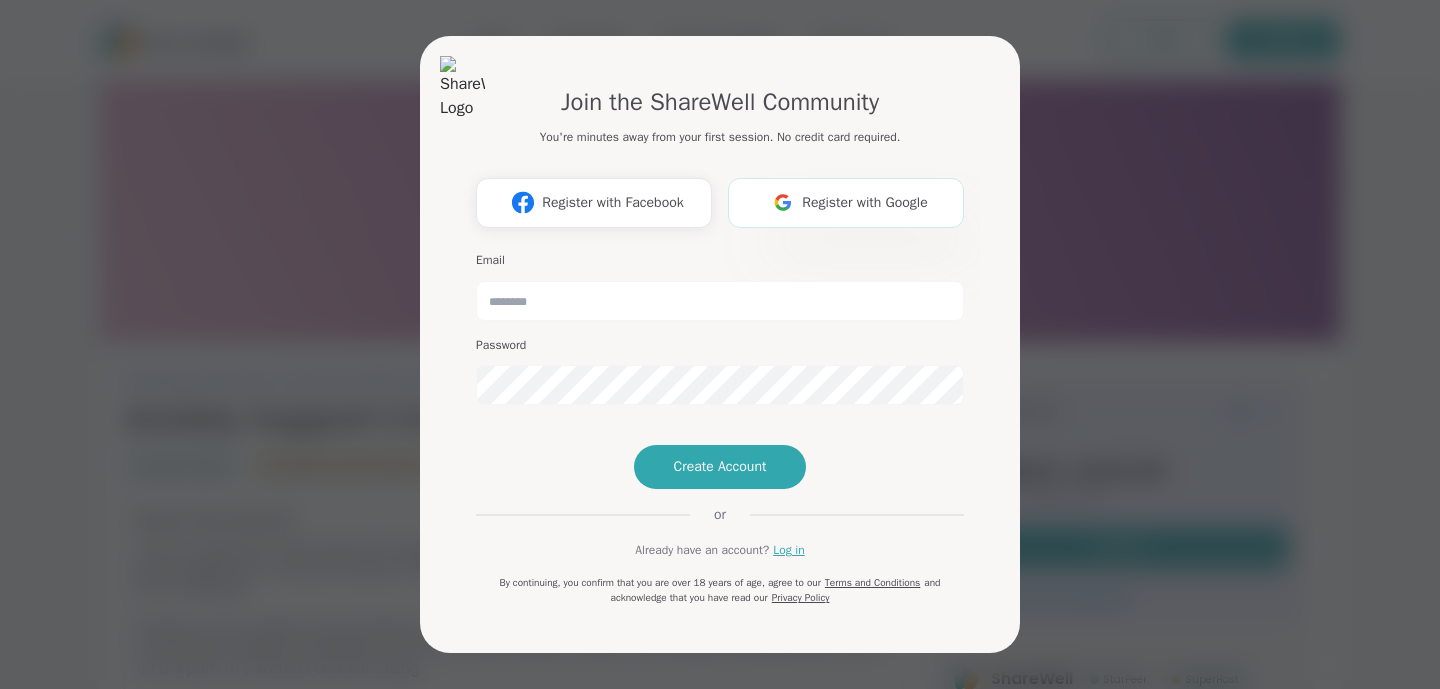 click on "Register with Google" at bounding box center [865, 202] 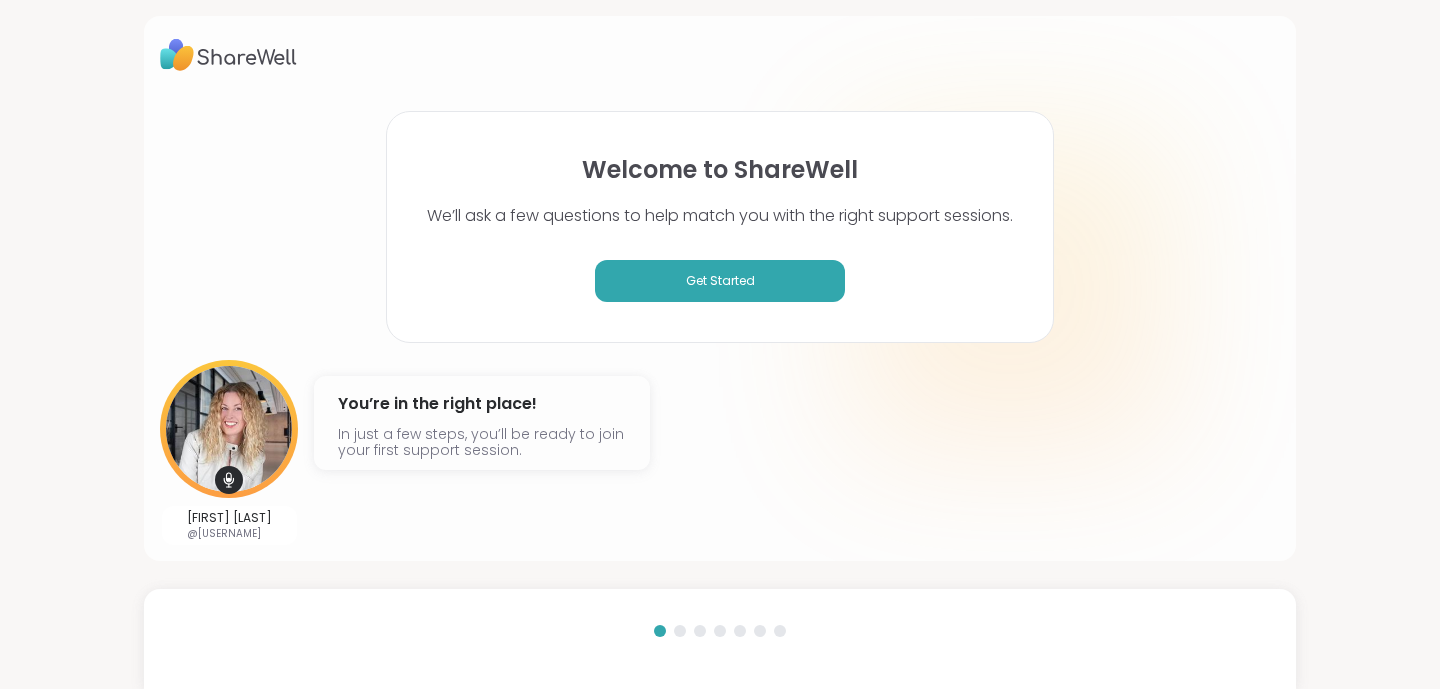 click on "Welcome to ShareWell We’ll ask a few questions to help match you with the right support sessions. Get Started" at bounding box center [720, 227] 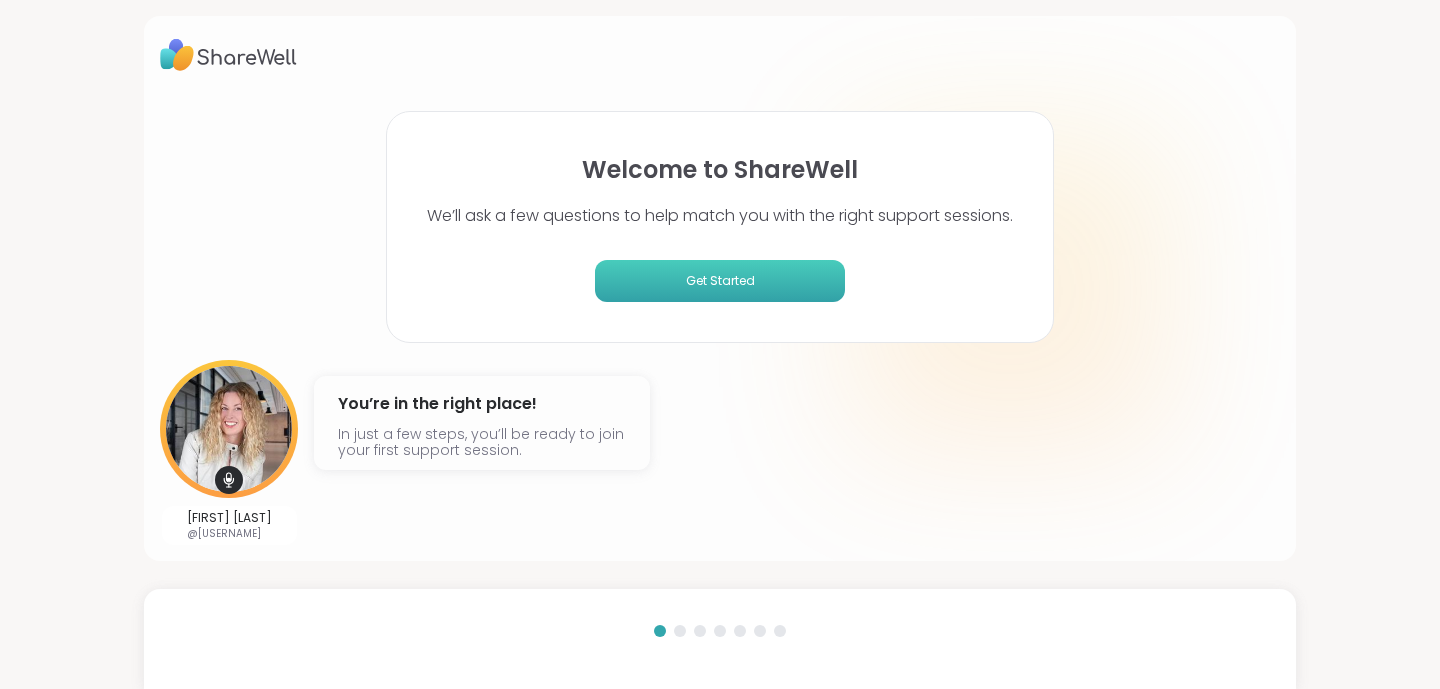 click on "Get Started" at bounding box center [720, 281] 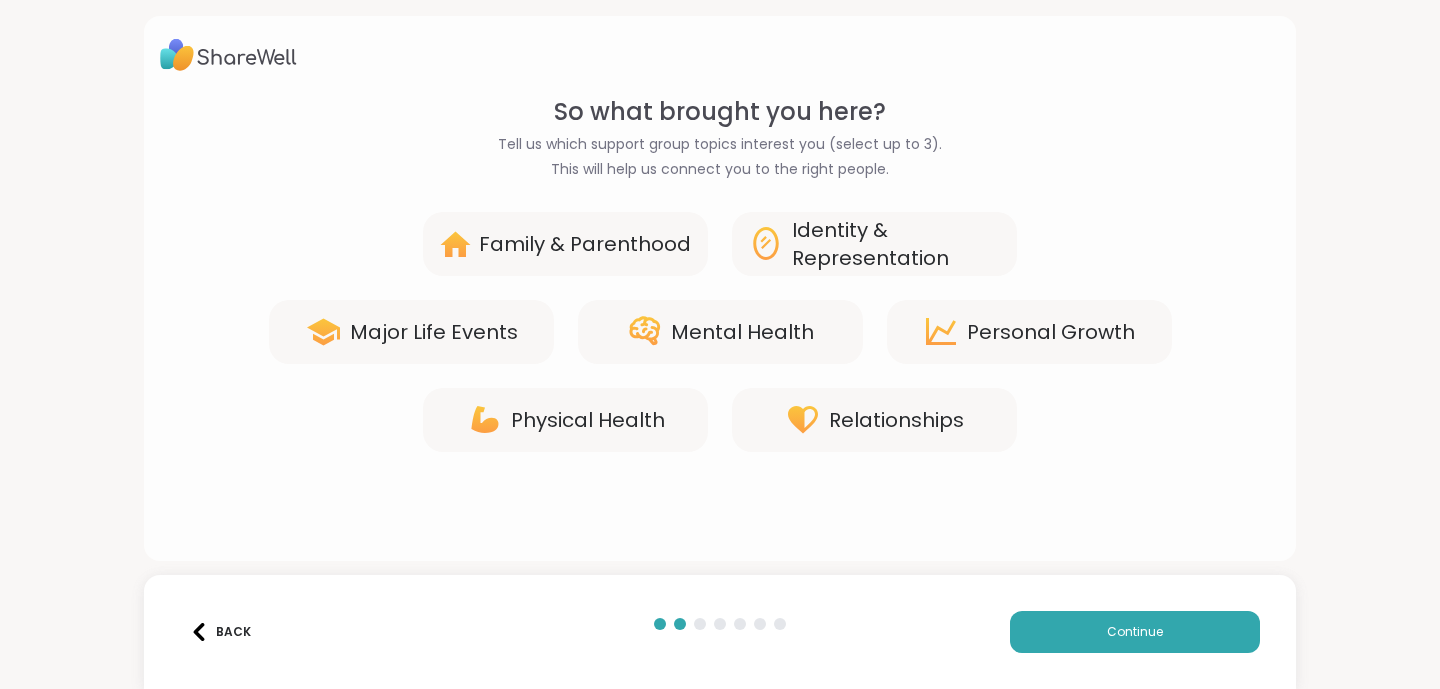 click on "Mental Health" at bounding box center (720, 332) 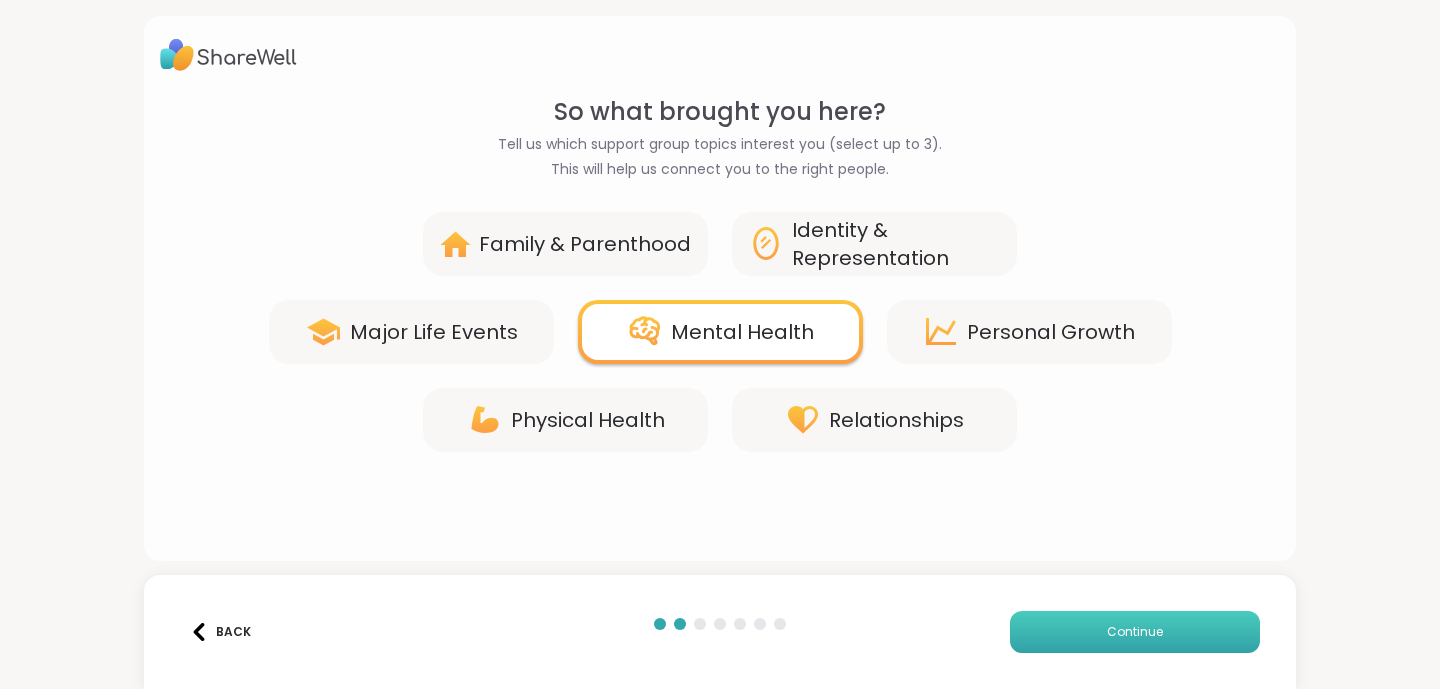click on "Continue" at bounding box center [1135, 632] 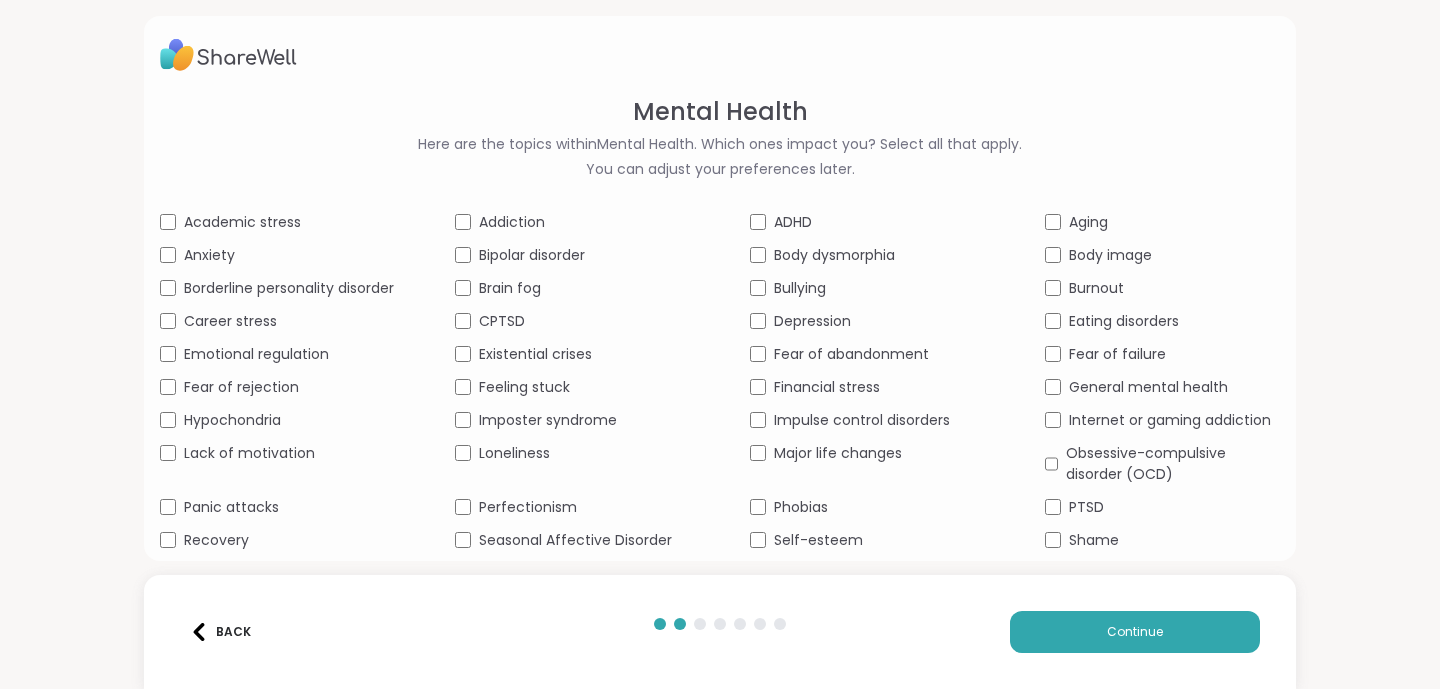 click on "Addiction" at bounding box center (512, 222) 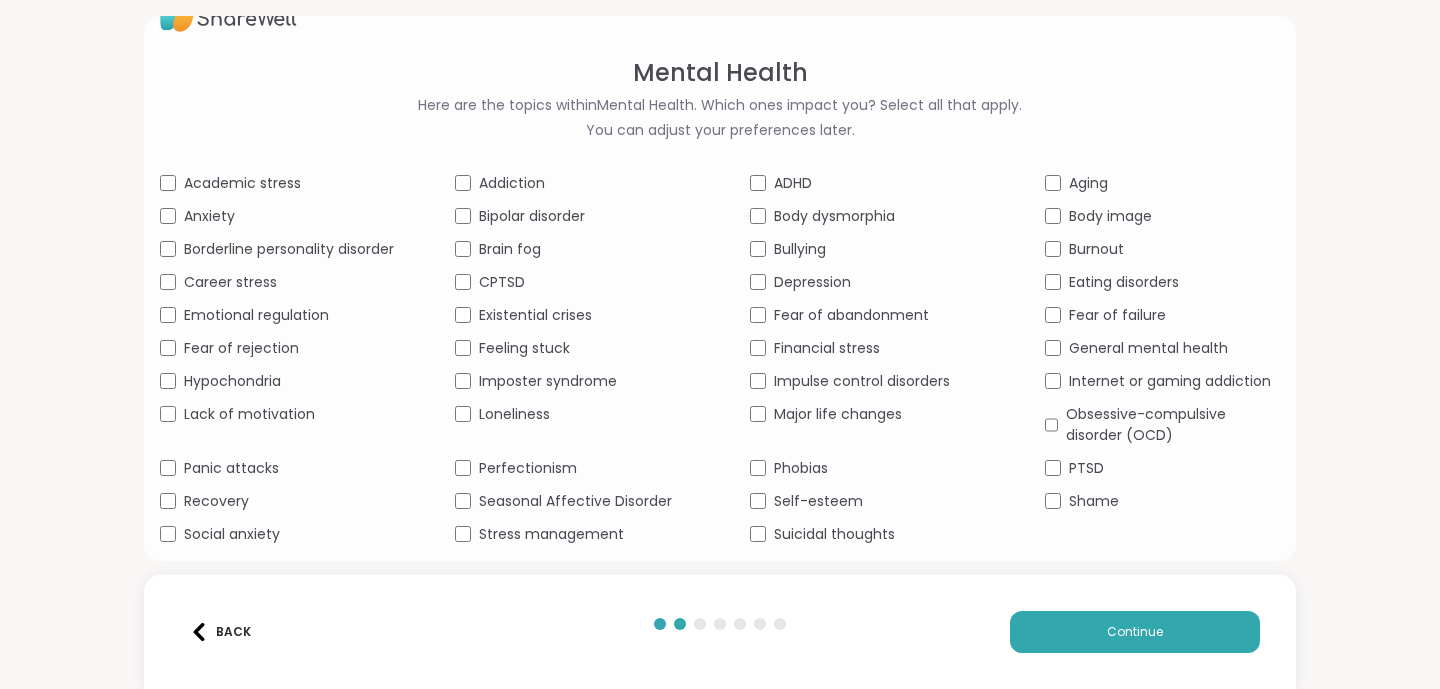 scroll, scrollTop: 60, scrollLeft: 0, axis: vertical 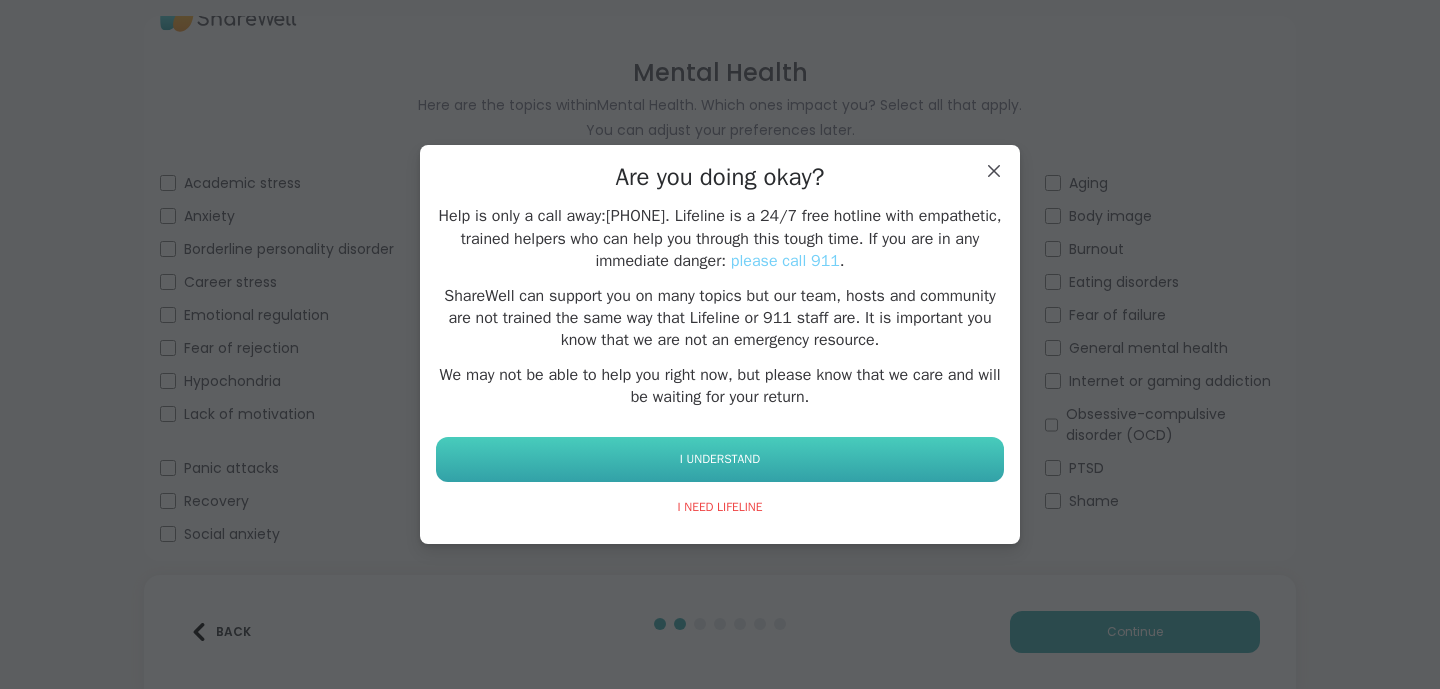click on "I UNDERSTAND" at bounding box center (720, 459) 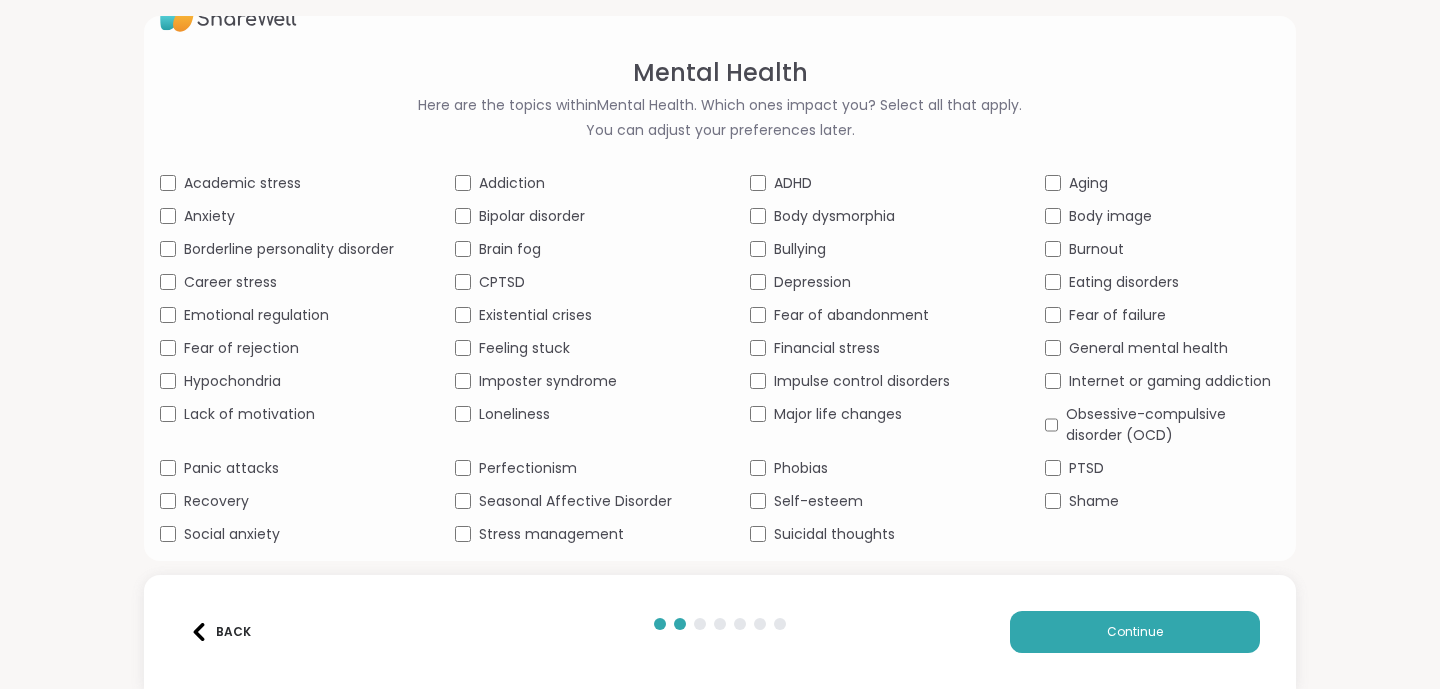 click on "Suicidal thoughts" at bounding box center [834, 534] 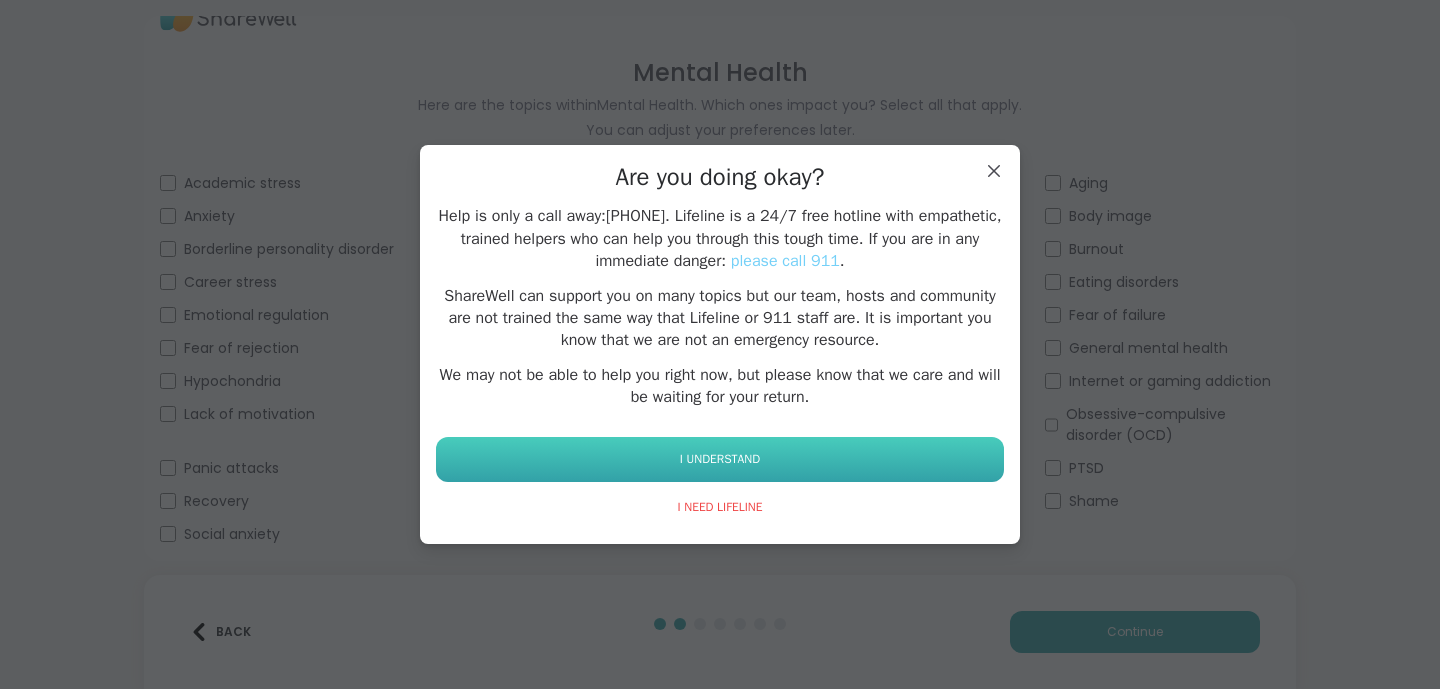 click on "I UNDERSTAND" at bounding box center (720, 459) 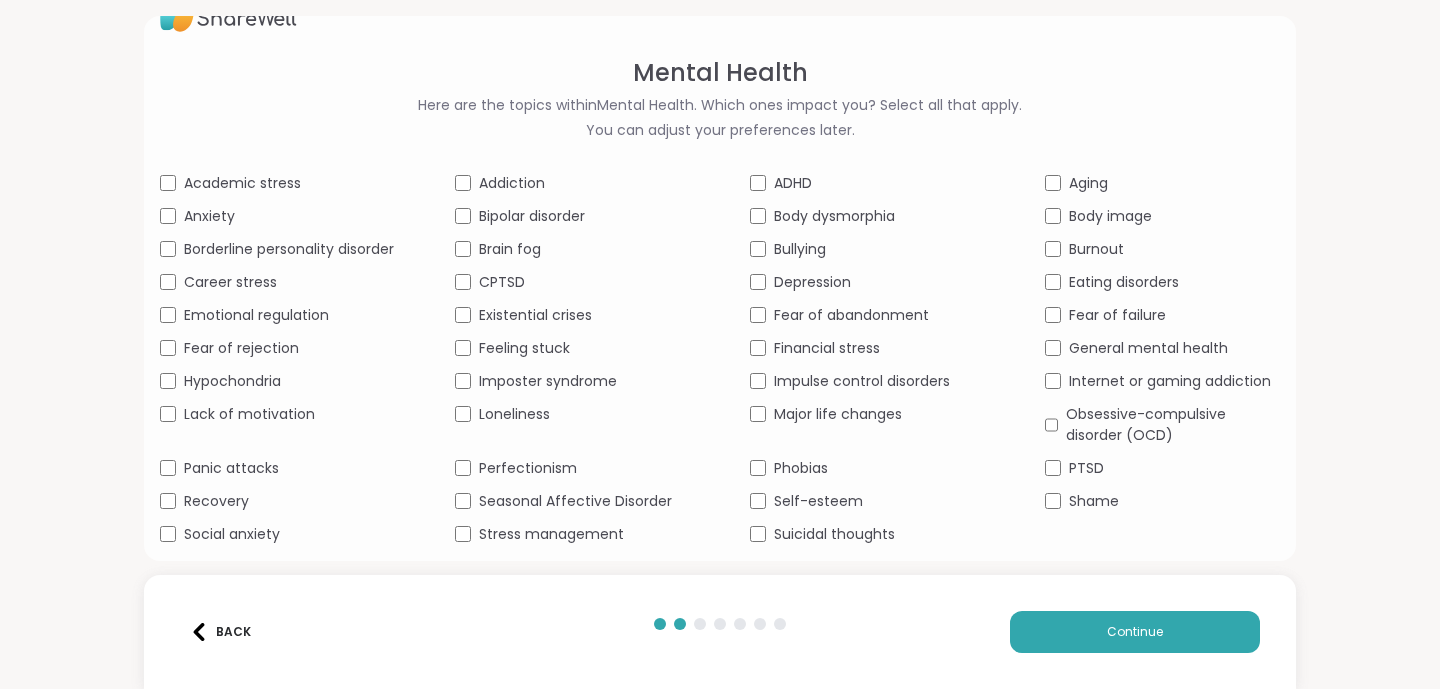 click on "Suicidal thoughts" at bounding box center (834, 534) 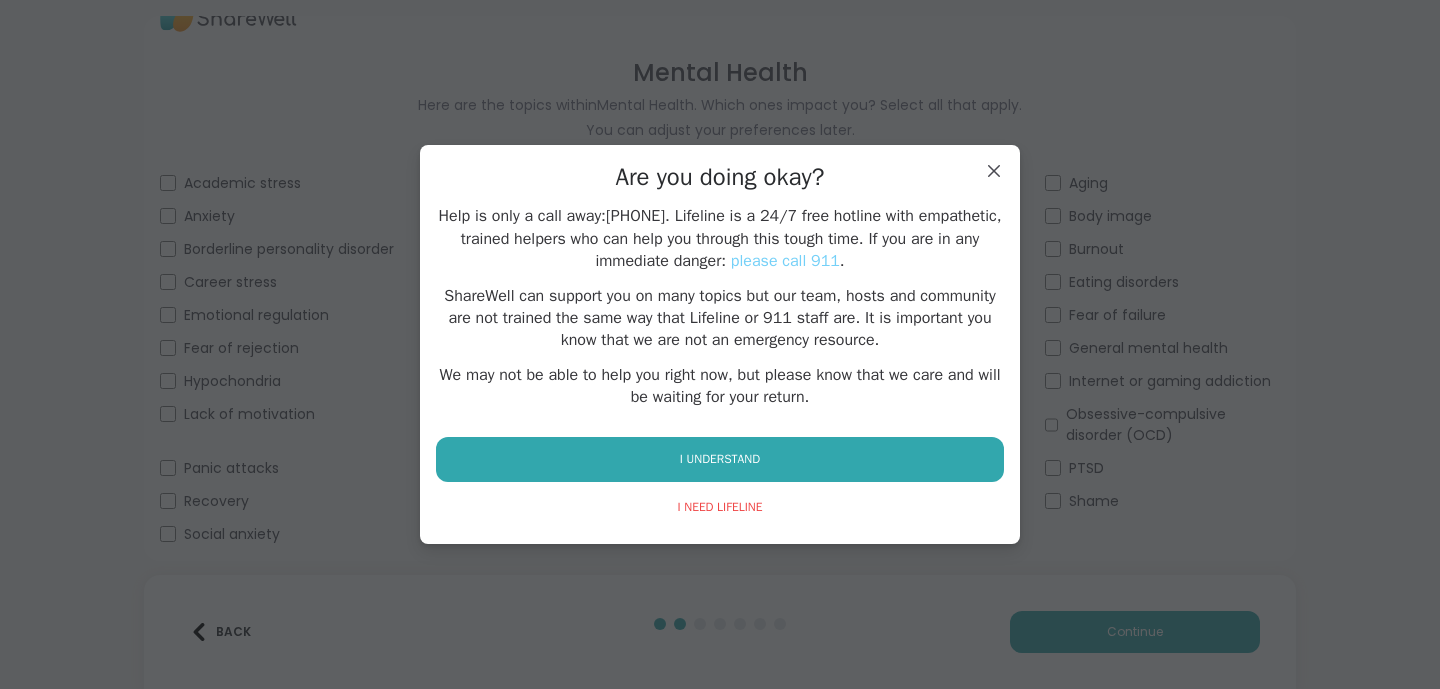 click on "Are you doing okay? Help is only a call away: [PHONE]. Lifeline is a 24/7 free hotline with empathetic, trained helpers who can help you through this tough time. If you are in any immediate danger: please call 911. ShareWell can support you on many topics but our team, hosts and community are not trained the same way that Lifeline or 911 staff are. It is important you know that we are not an emergency resource. We may not be able to help you right now, but please know that we care and will be waiting for your return. I UNDERSTAND I NEED LIFELINE" at bounding box center (720, 344) 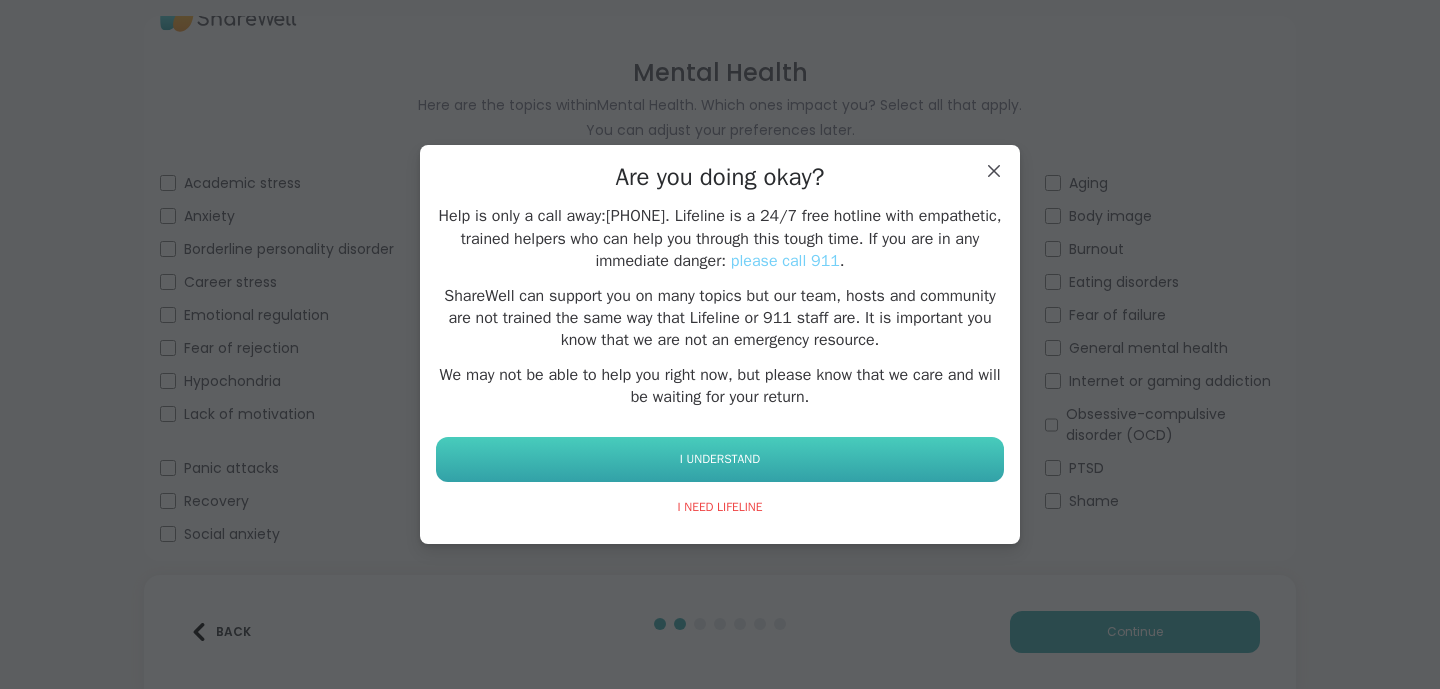 click on "I UNDERSTAND" at bounding box center (720, 459) 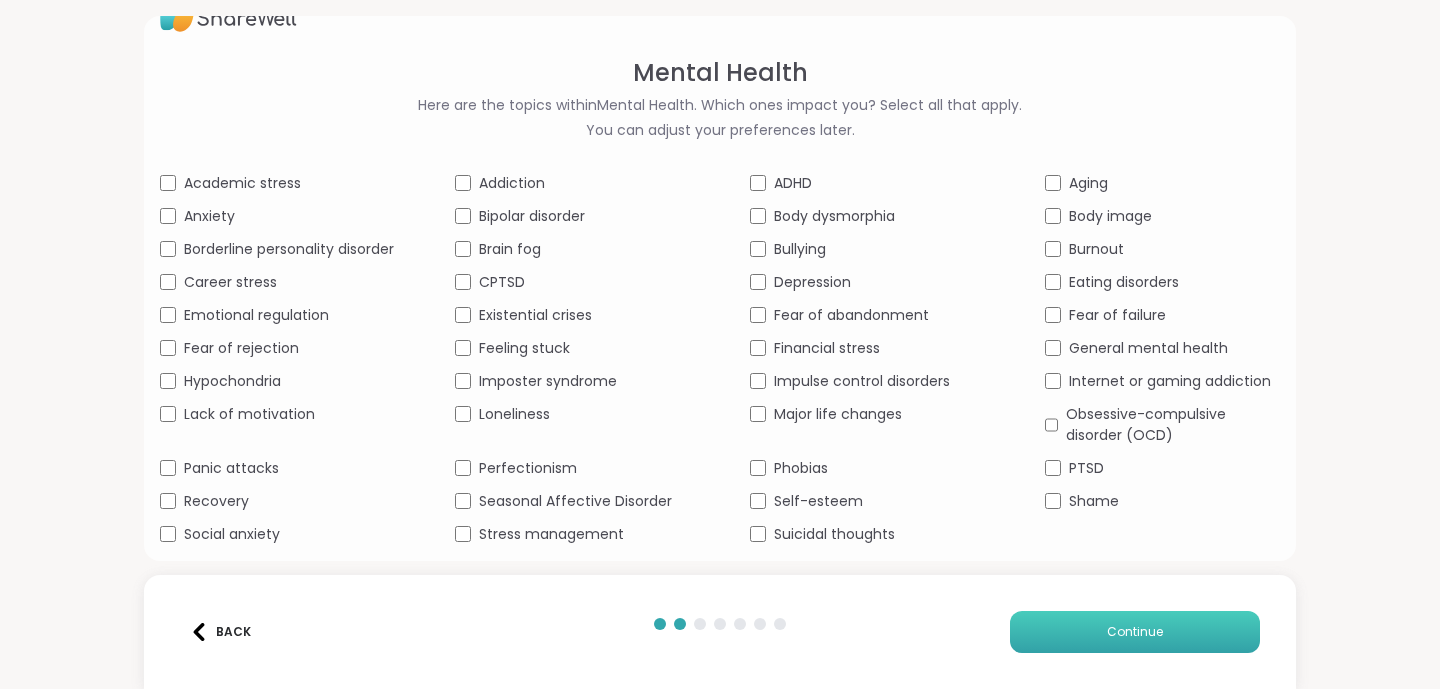 click on "Continue" at bounding box center [1135, 632] 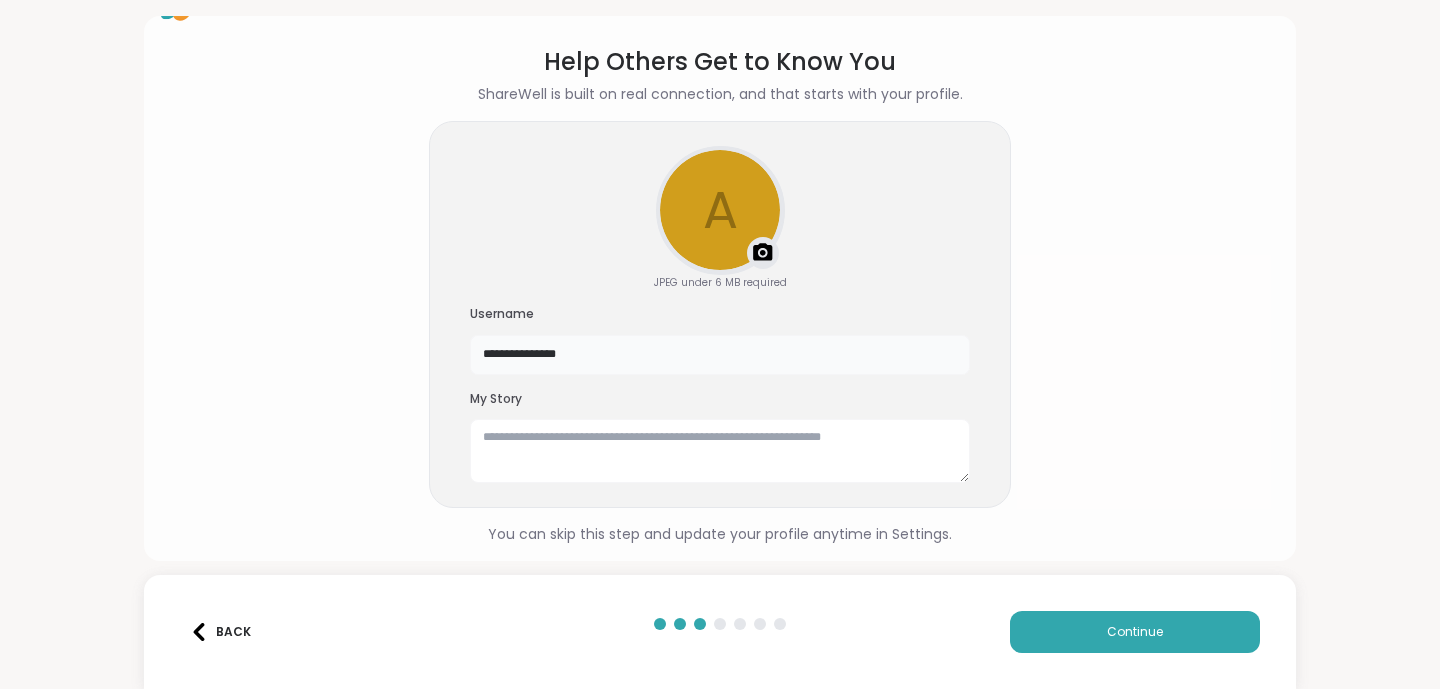 click on "**********" at bounding box center [720, 355] 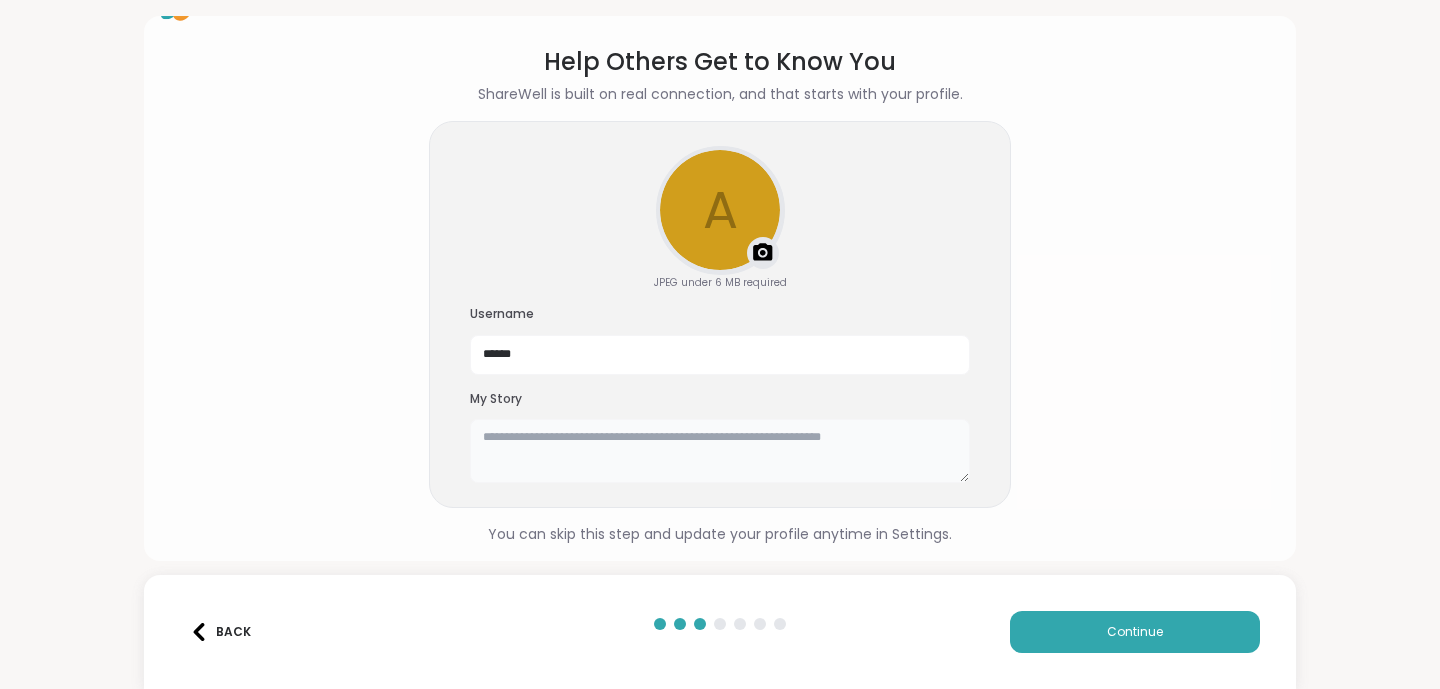click at bounding box center (720, 451) 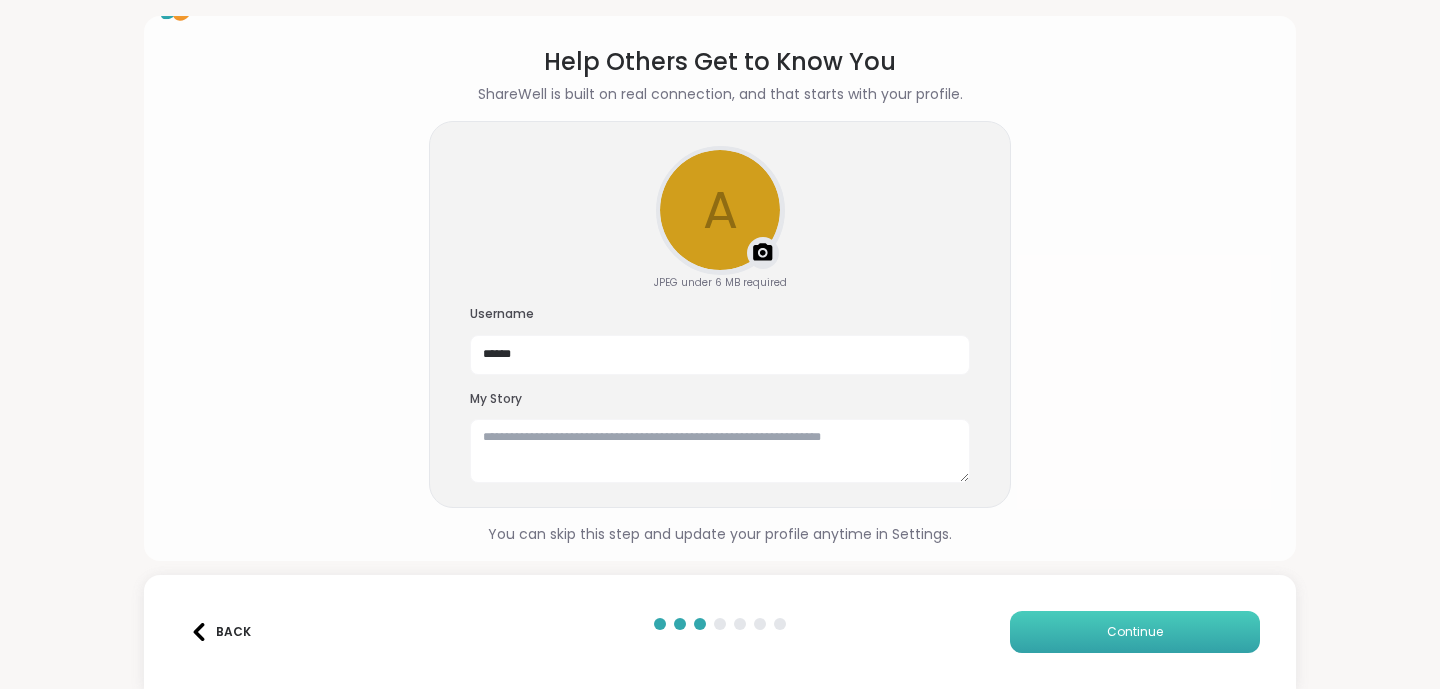 click on "Continue" at bounding box center [1135, 632] 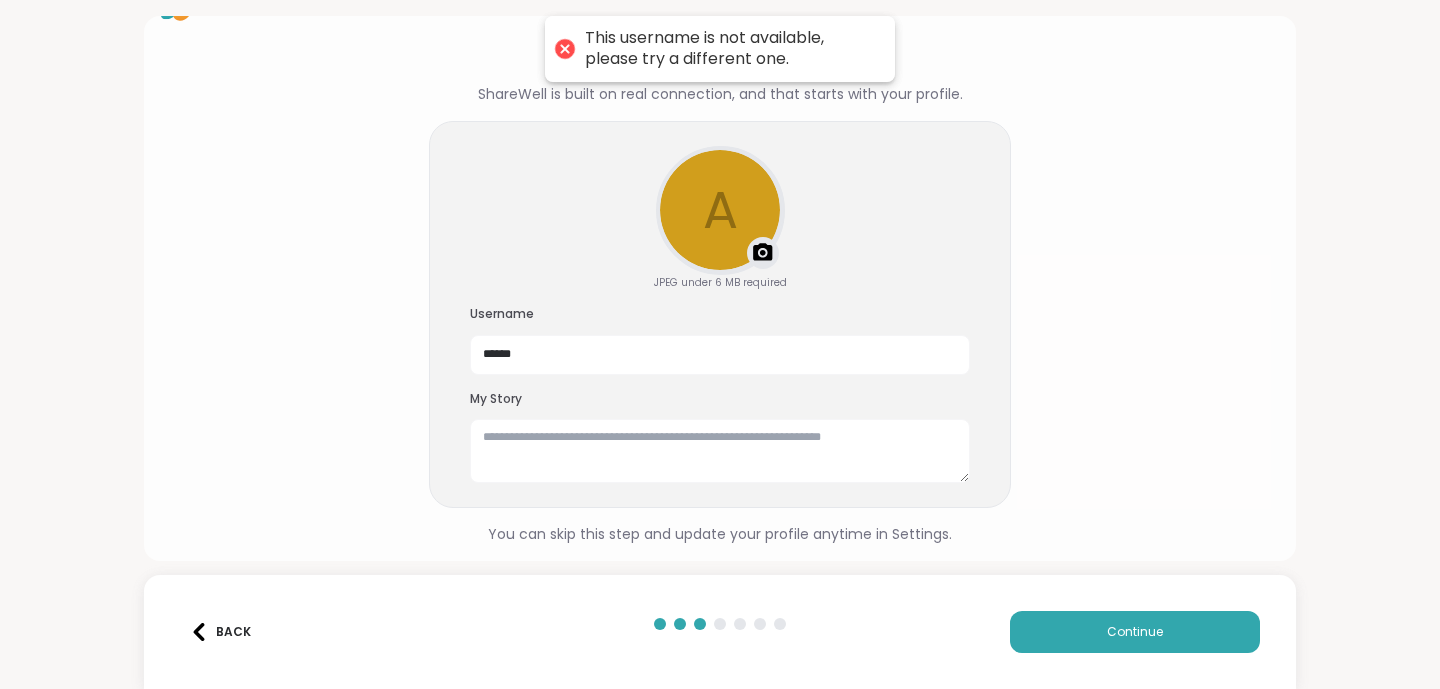 click on "a Upload a profile photo JPEG under 6 MB required Username [USERNAME] My Story" at bounding box center [720, 315] 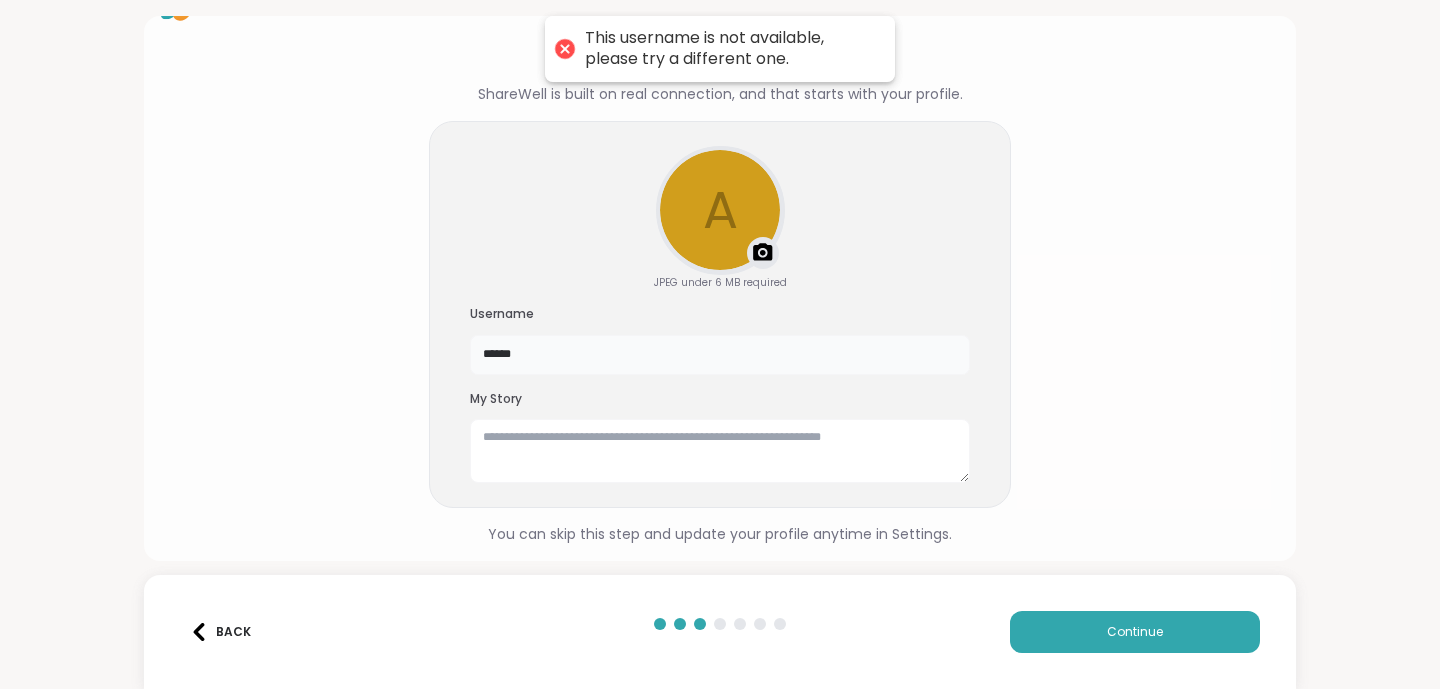 click on "******" at bounding box center (720, 355) 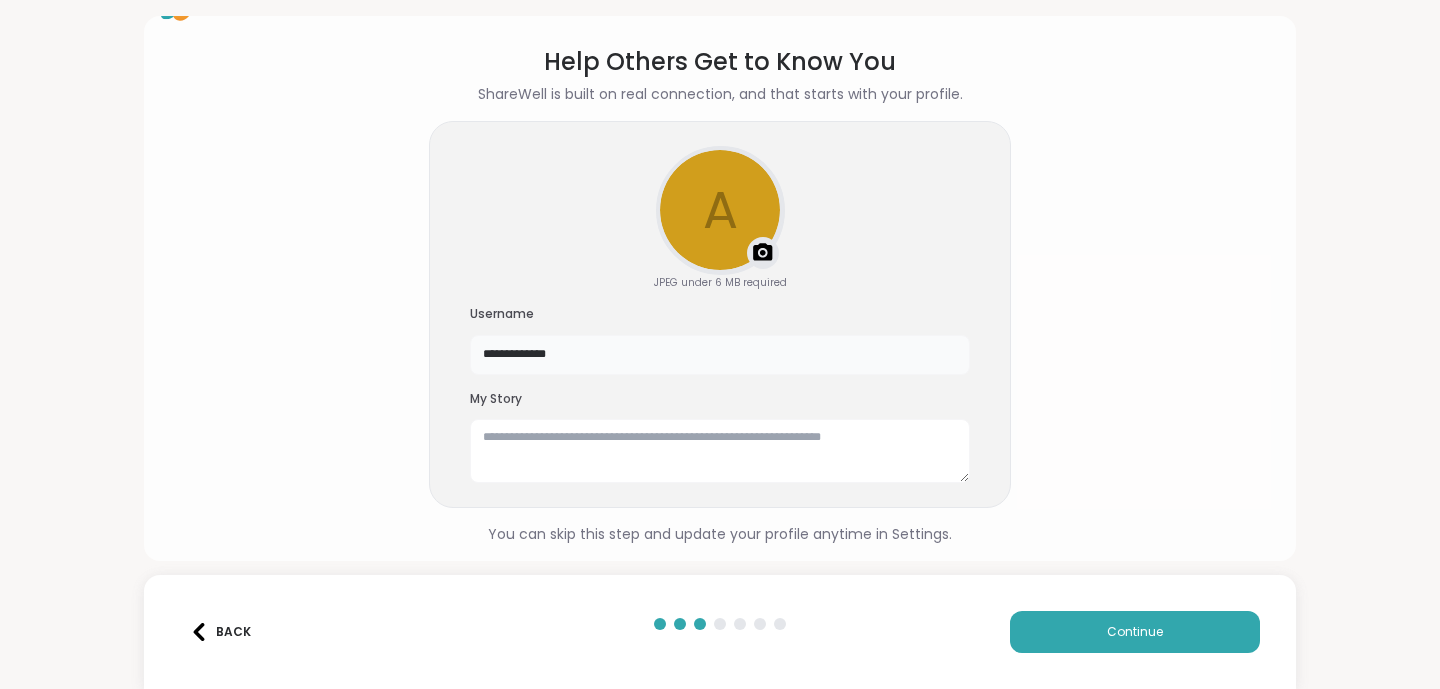 type on "**********" 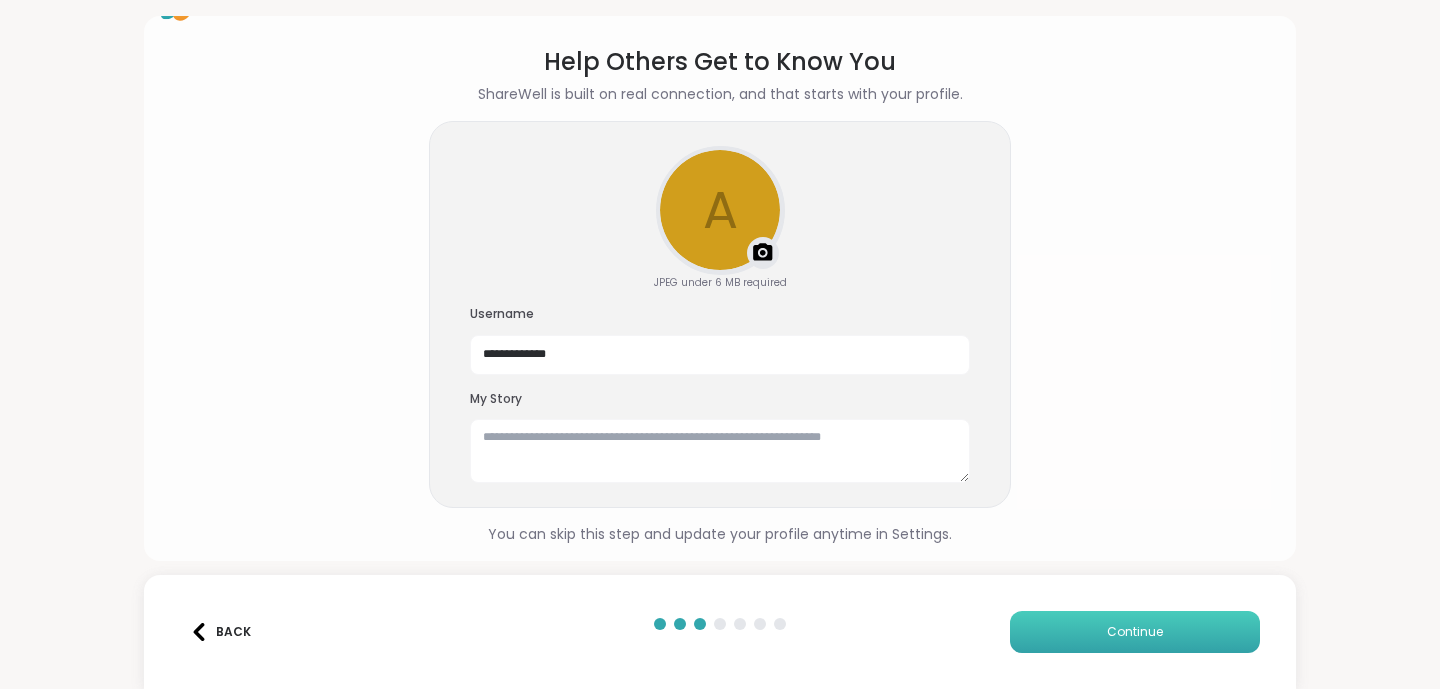 click on "Continue" at bounding box center [1135, 632] 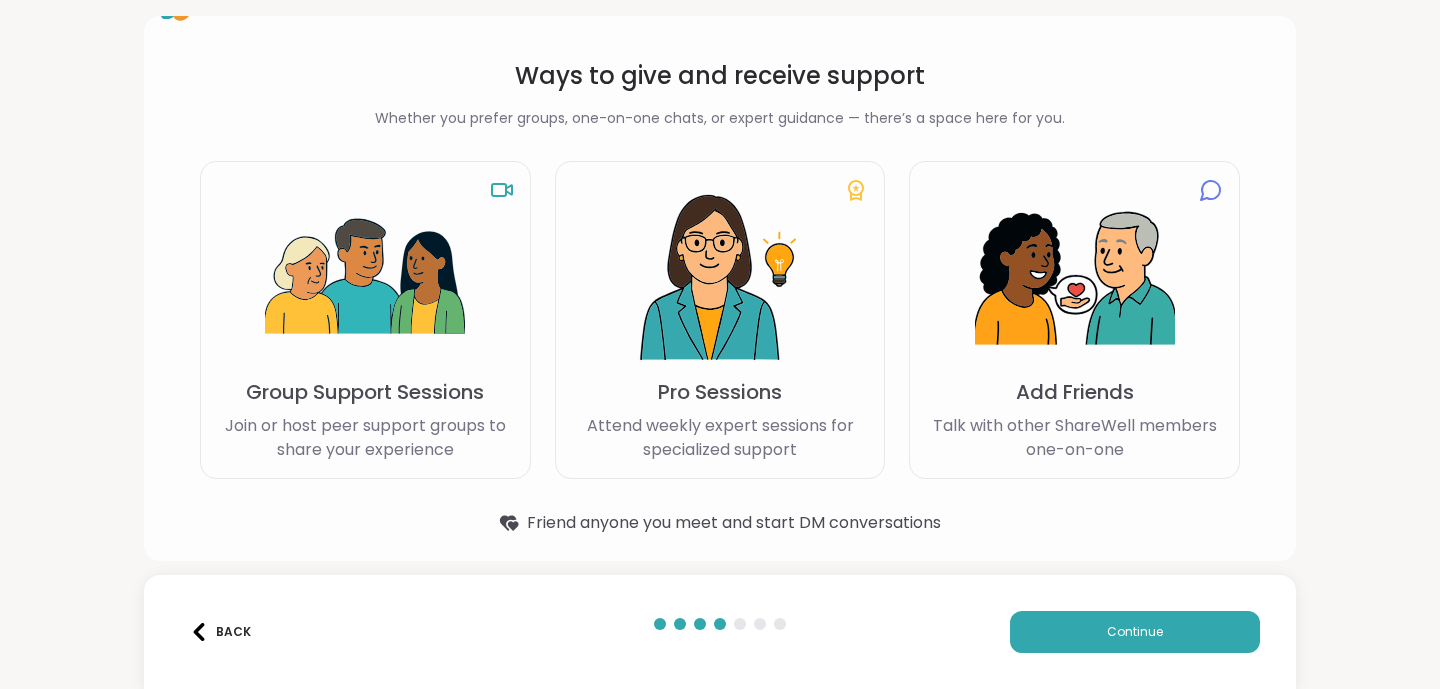 click on "Join or host peer support groups to share your experience" at bounding box center (365, 438) 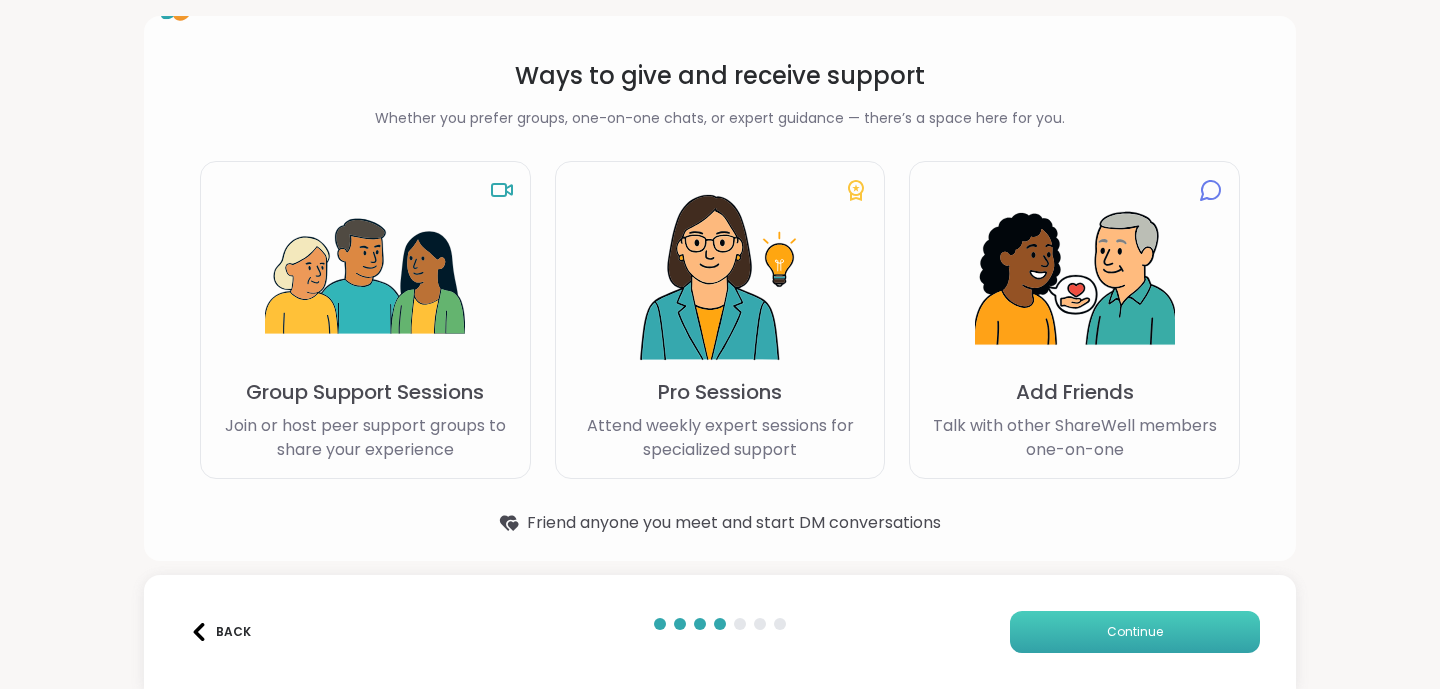 click on "Continue" at bounding box center (1135, 632) 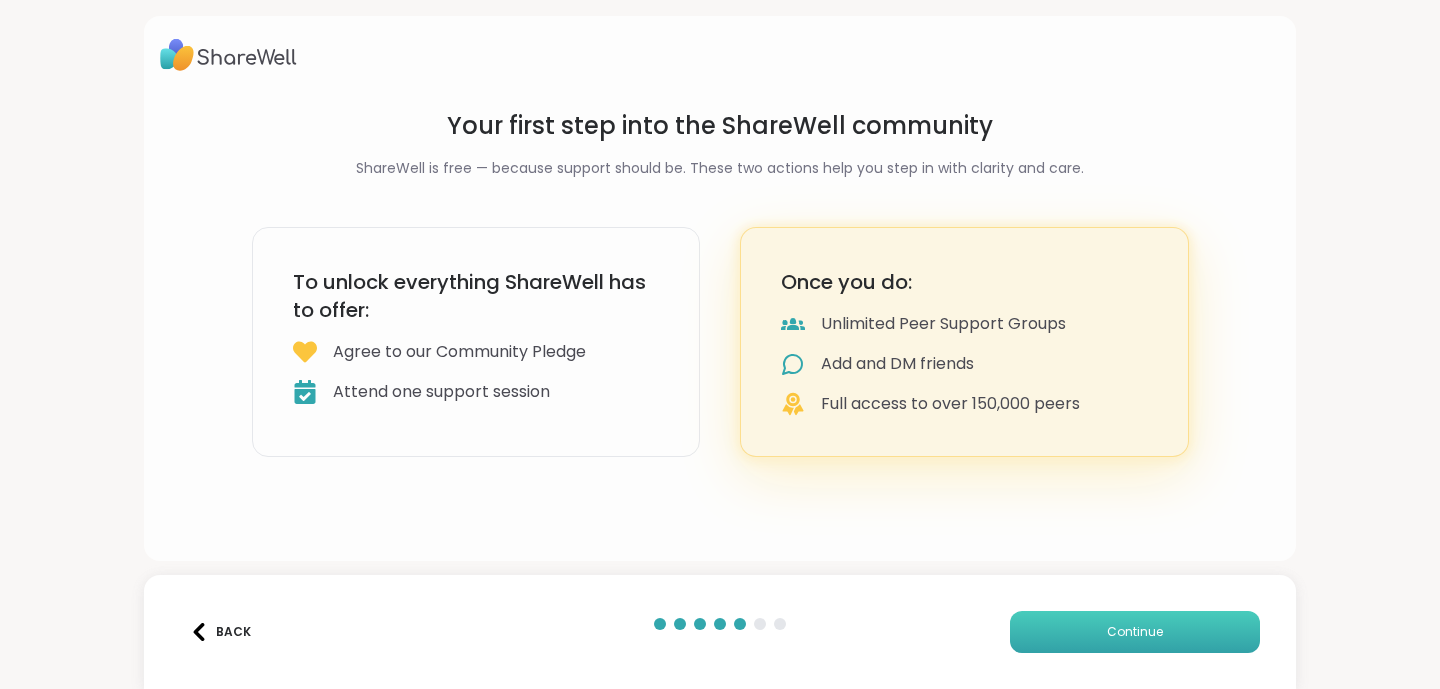 scroll, scrollTop: 0, scrollLeft: 0, axis: both 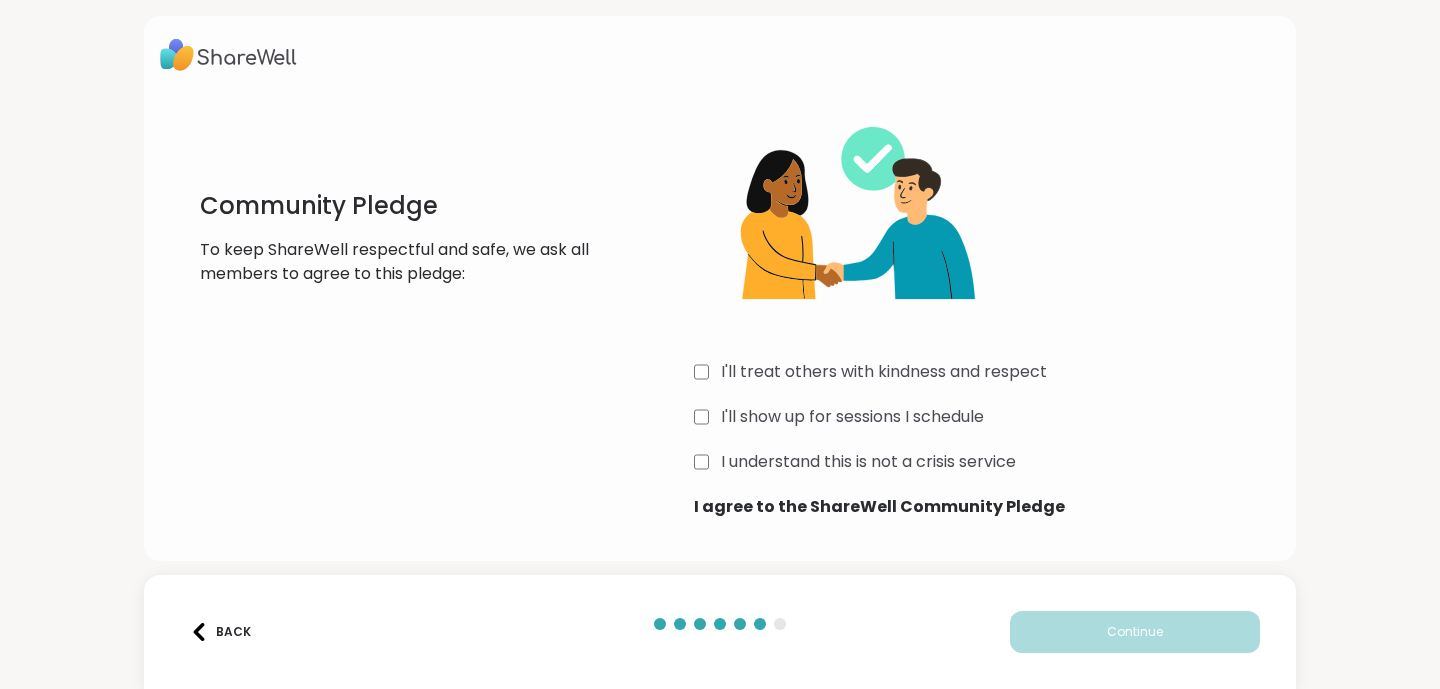 click on "I'll show up for sessions I schedule" at bounding box center (852, 417) 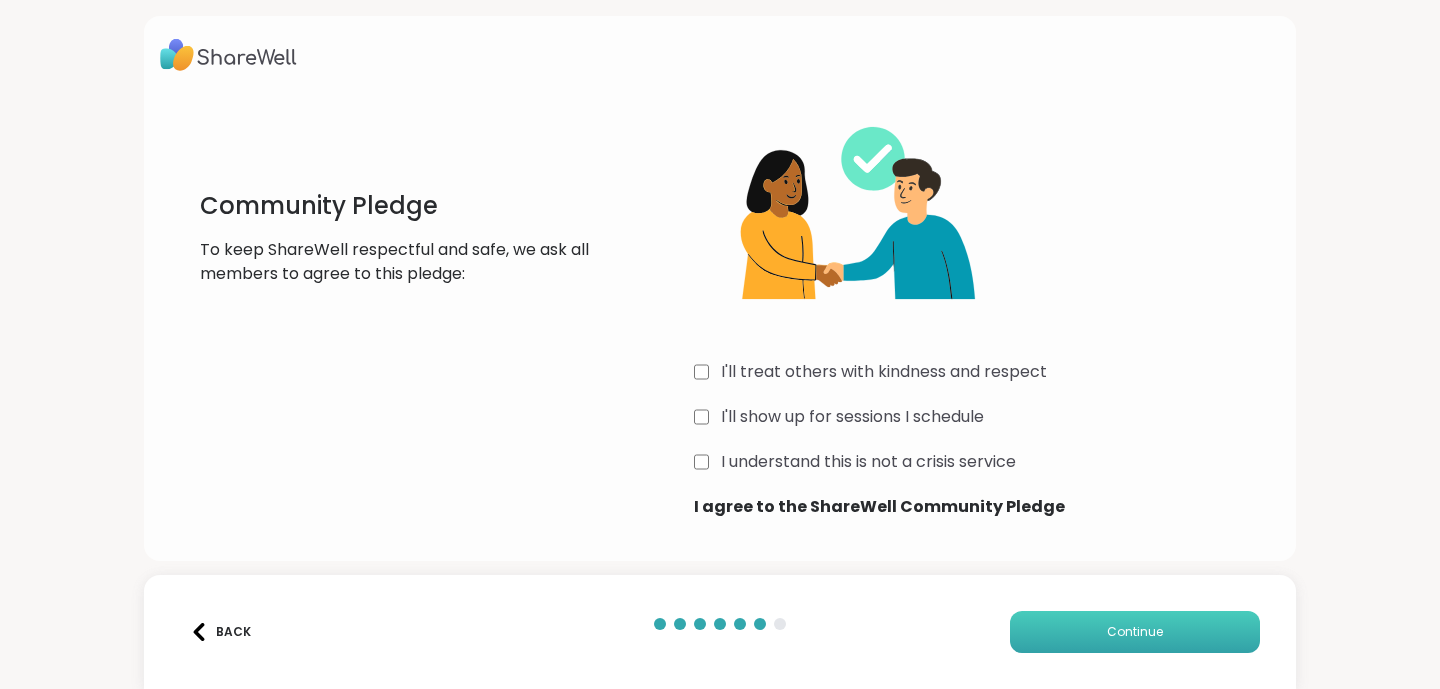 click on "Continue" at bounding box center [1135, 632] 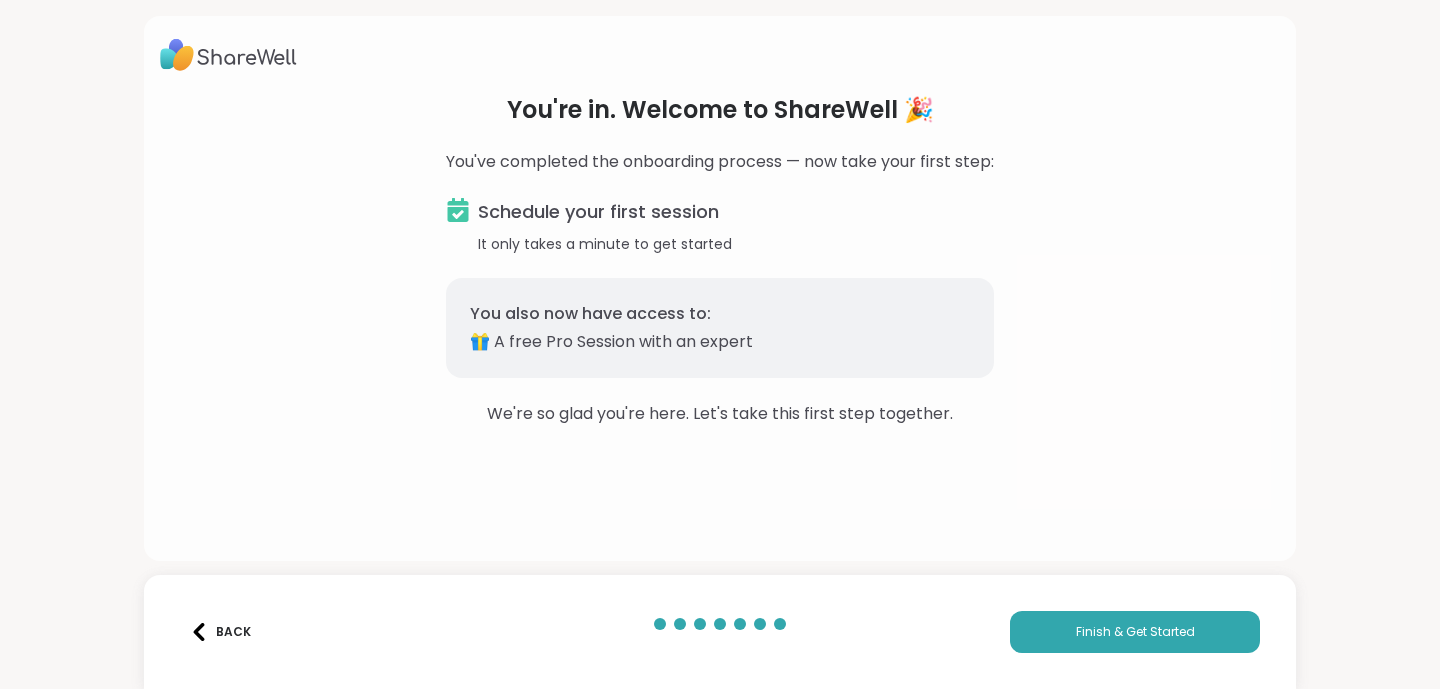 click on "Back" at bounding box center (220, 632) 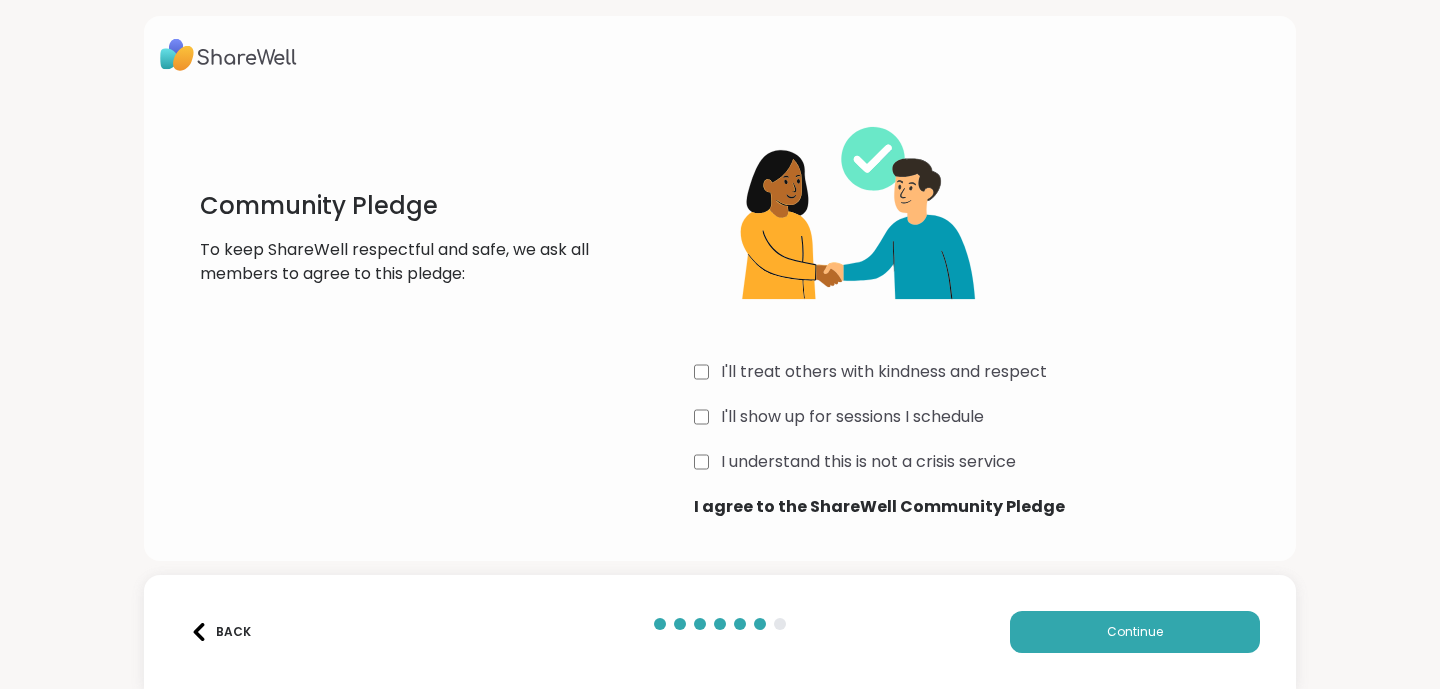 click on "Back" at bounding box center (220, 632) 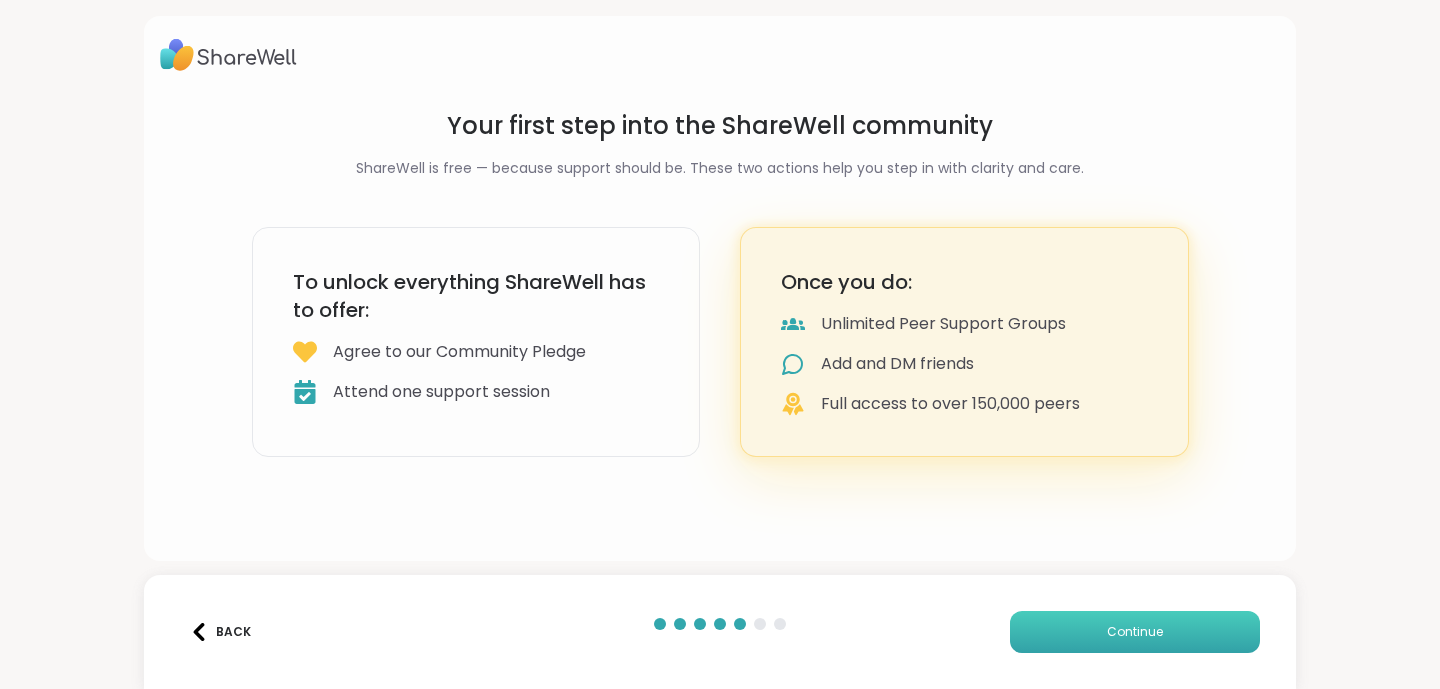 click on "Continue" at bounding box center (1135, 632) 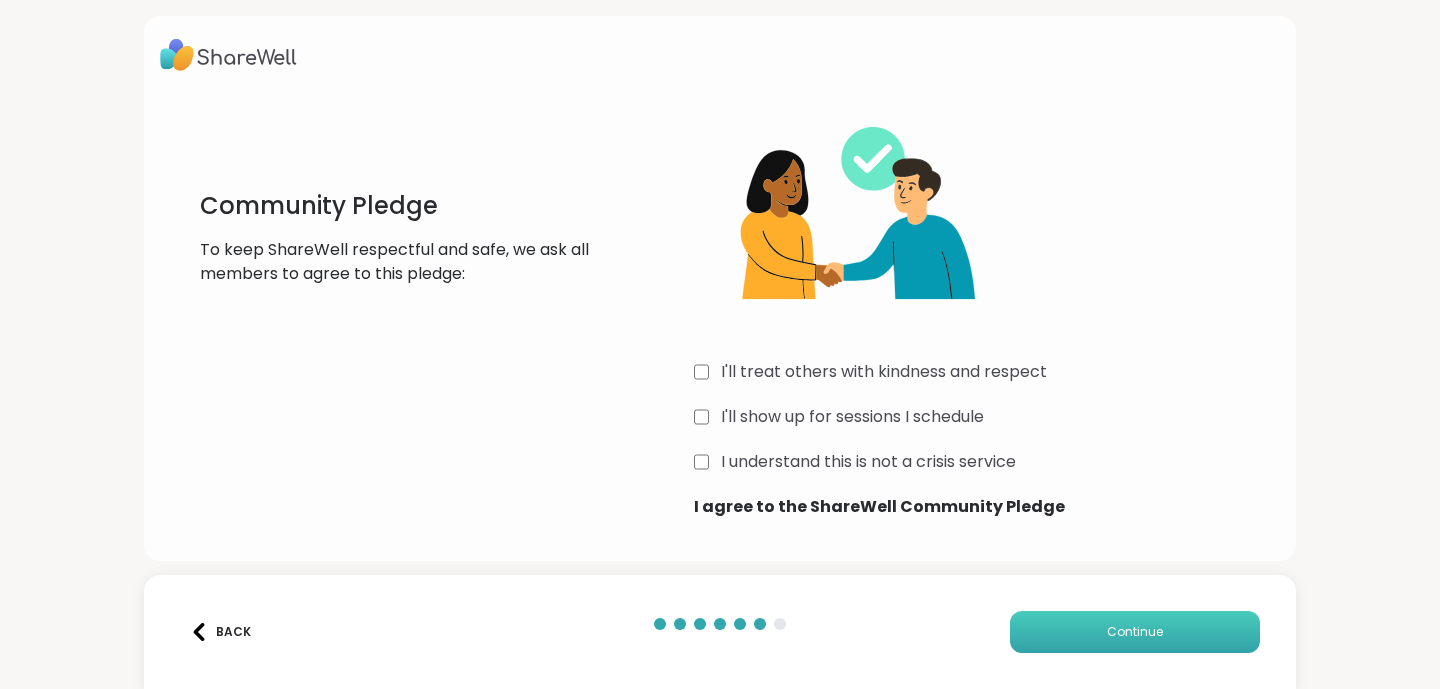 click on "Continue" at bounding box center [1135, 632] 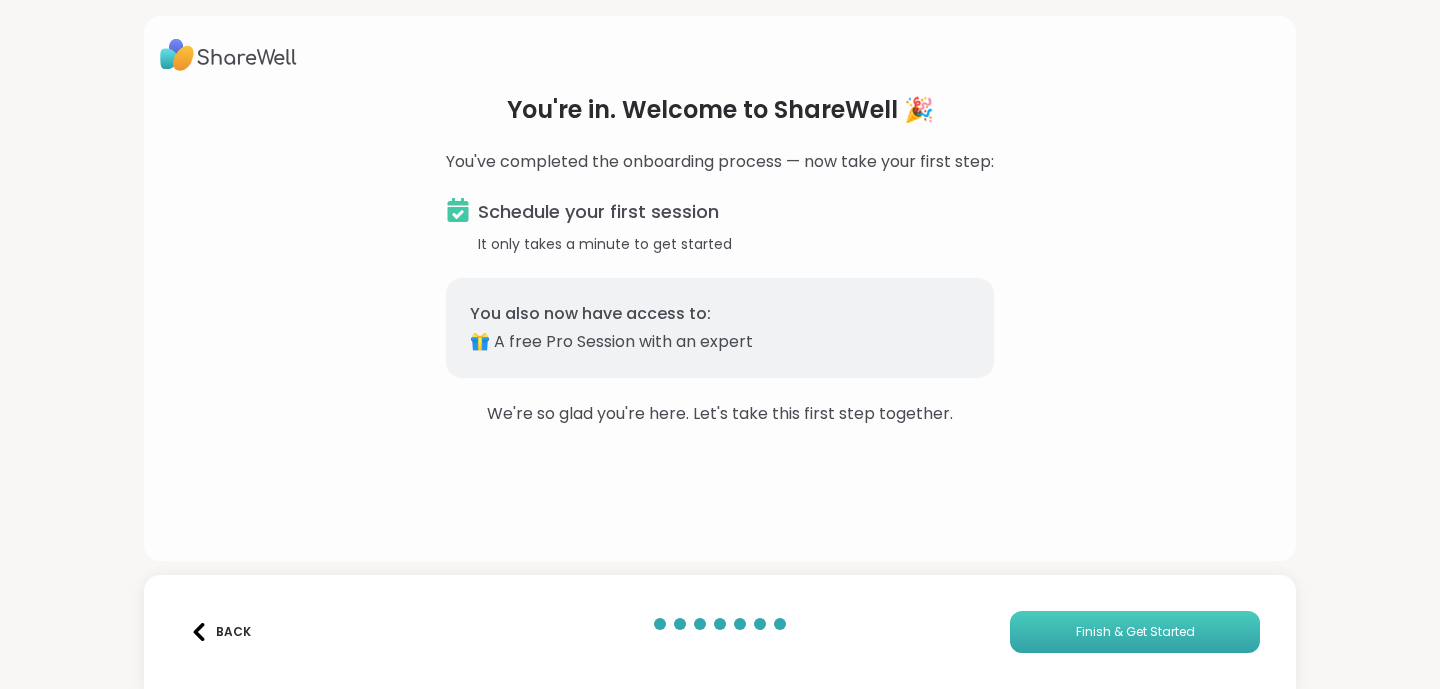 click on "Finish & Get Started" at bounding box center (1135, 632) 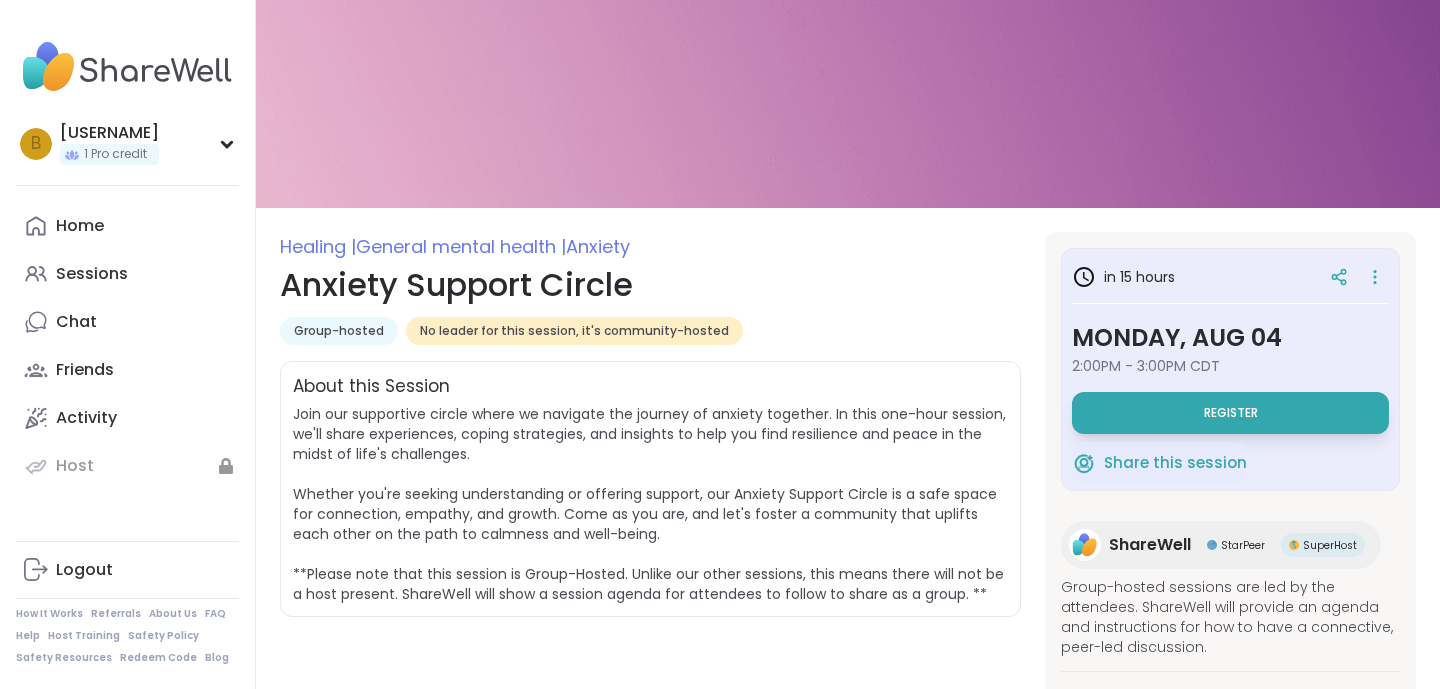 scroll, scrollTop: 71, scrollLeft: 0, axis: vertical 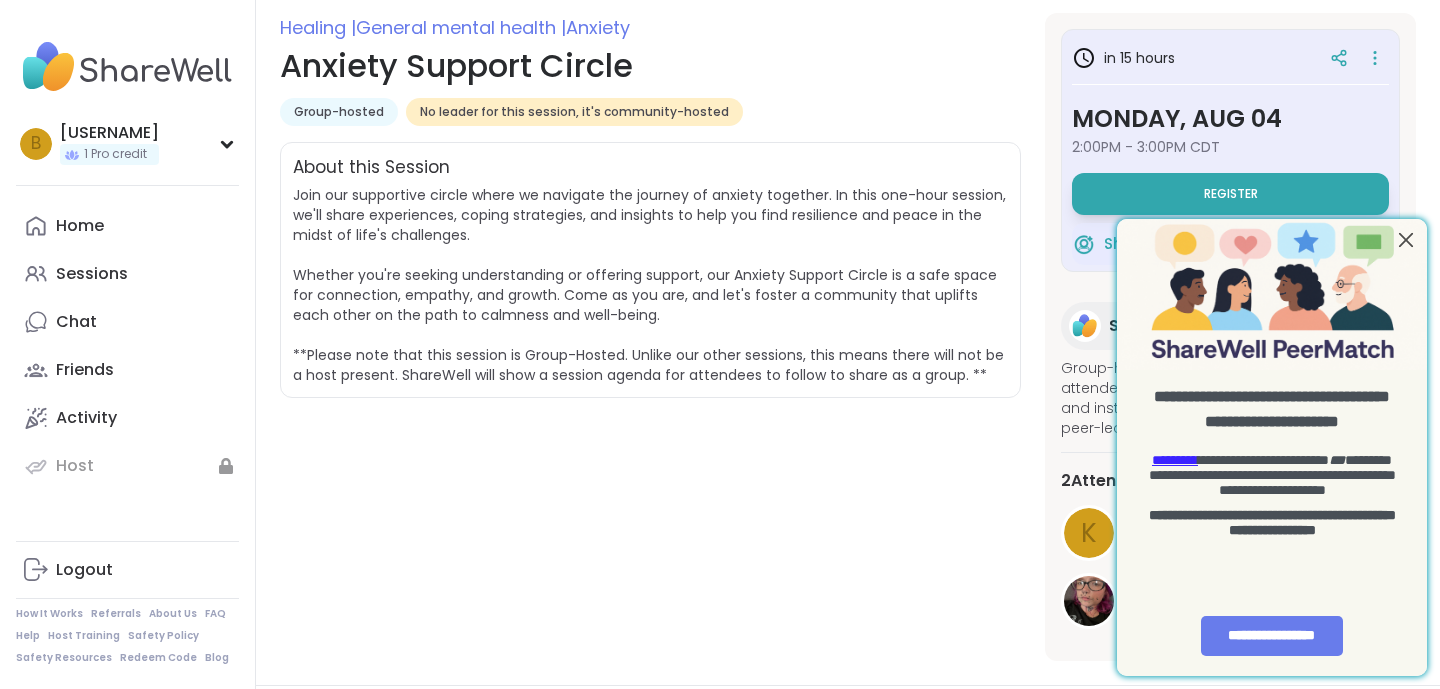 click at bounding box center (1406, 239) 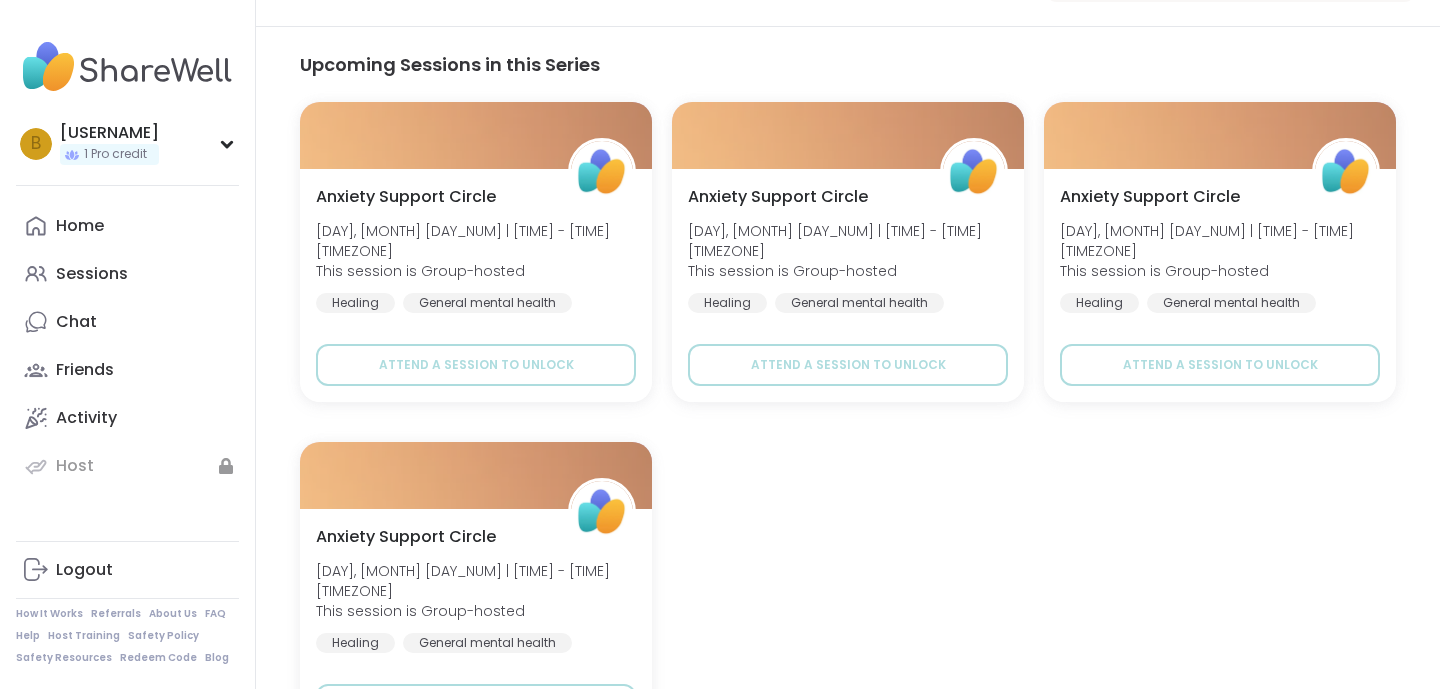 scroll, scrollTop: 1073, scrollLeft: 0, axis: vertical 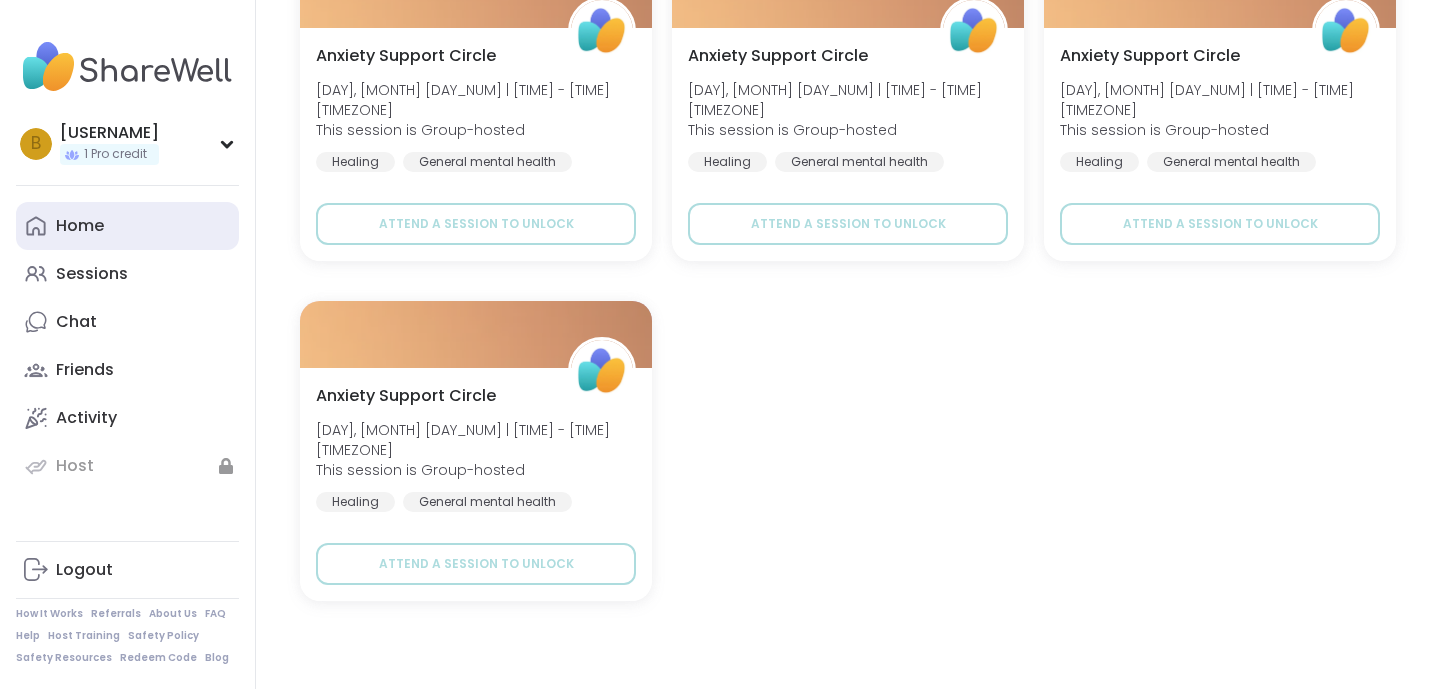 click on "Home" at bounding box center (127, 226) 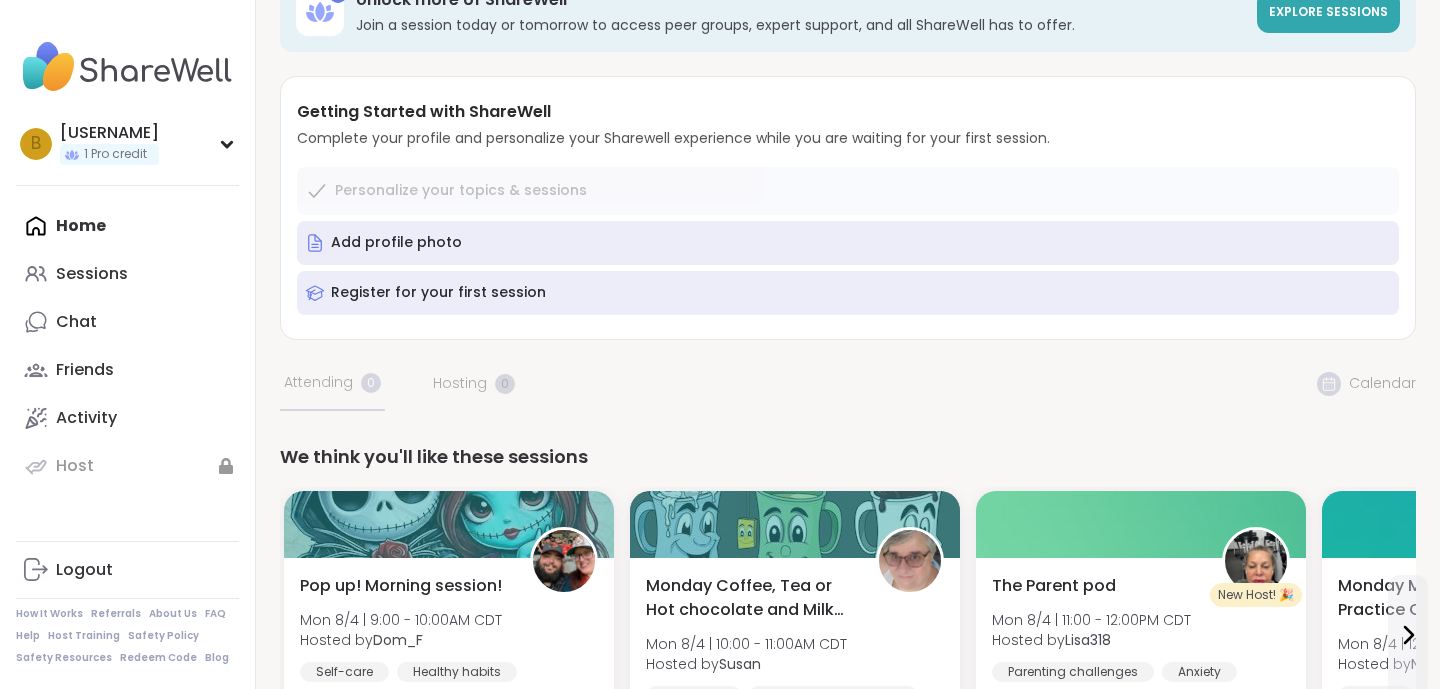 scroll, scrollTop: 0, scrollLeft: 0, axis: both 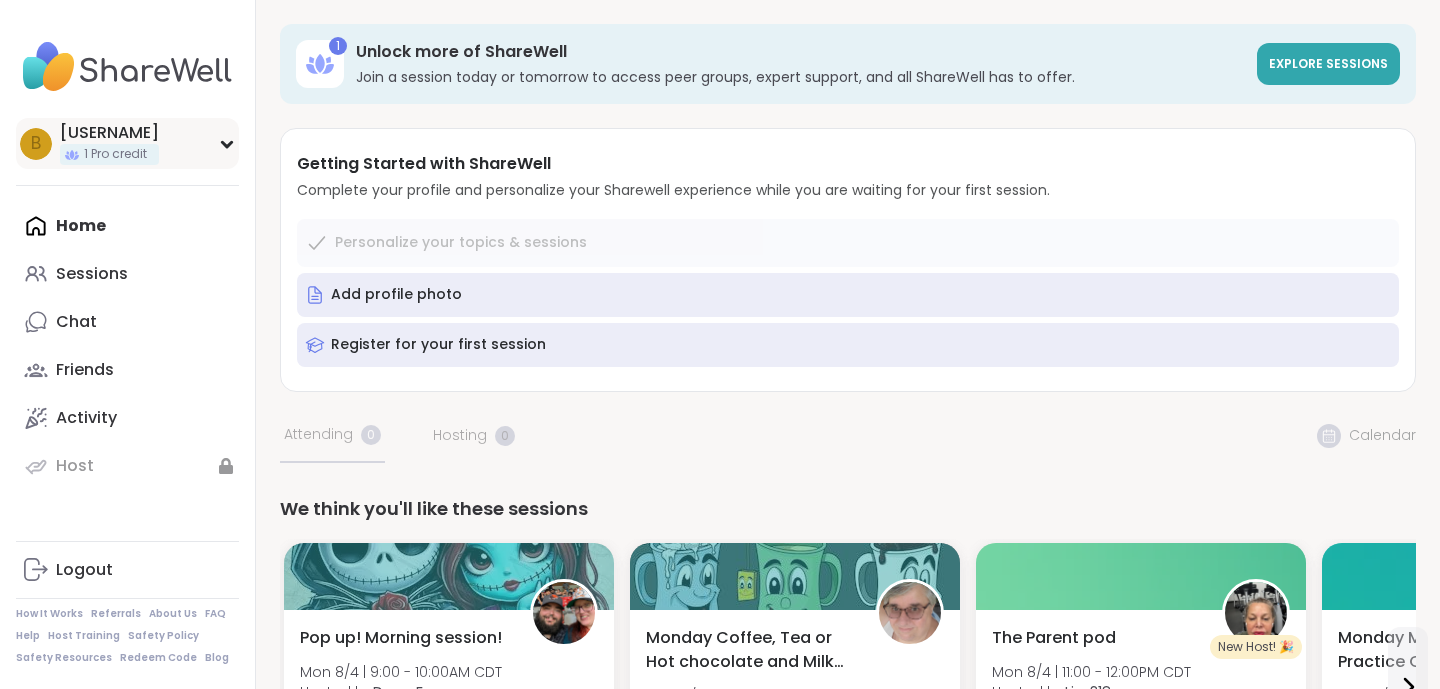 click on "[USERNAME] 1 Pro credit" at bounding box center [127, 143] 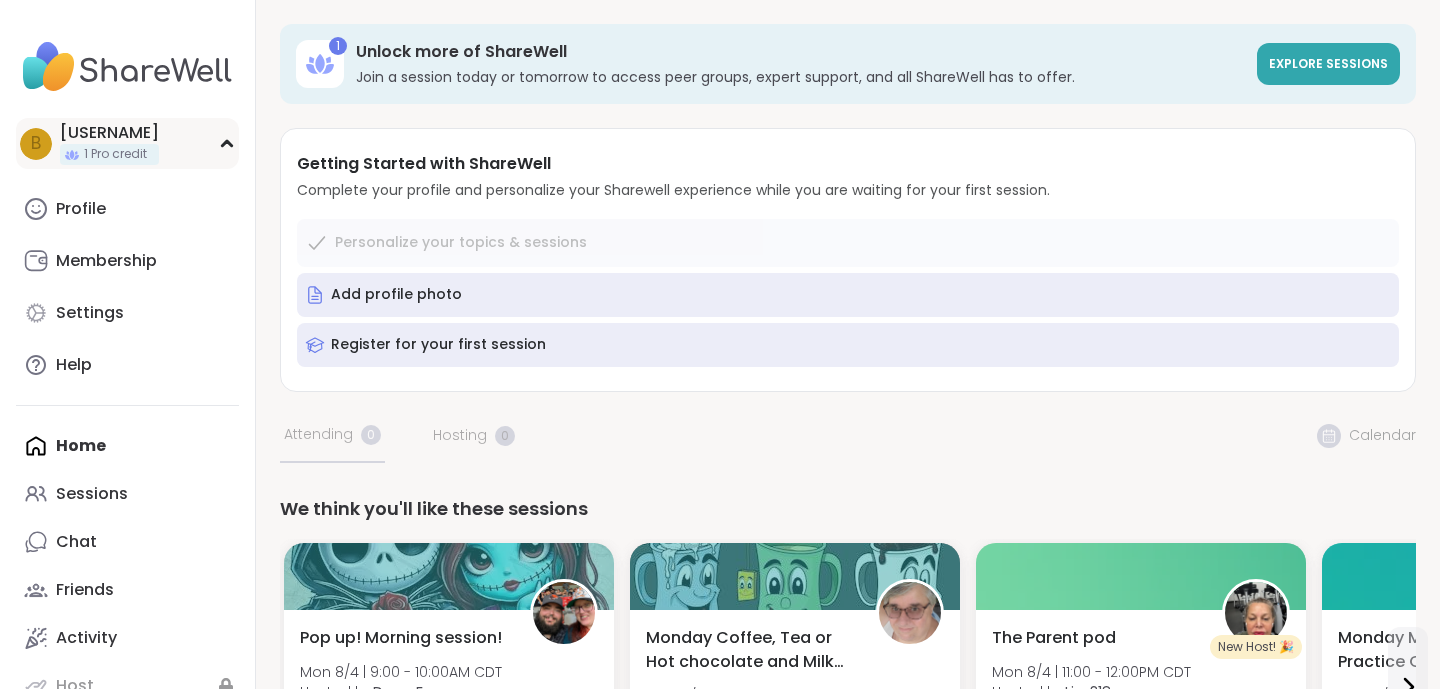 click on "[USERNAME] 1 Pro credit" at bounding box center [127, 143] 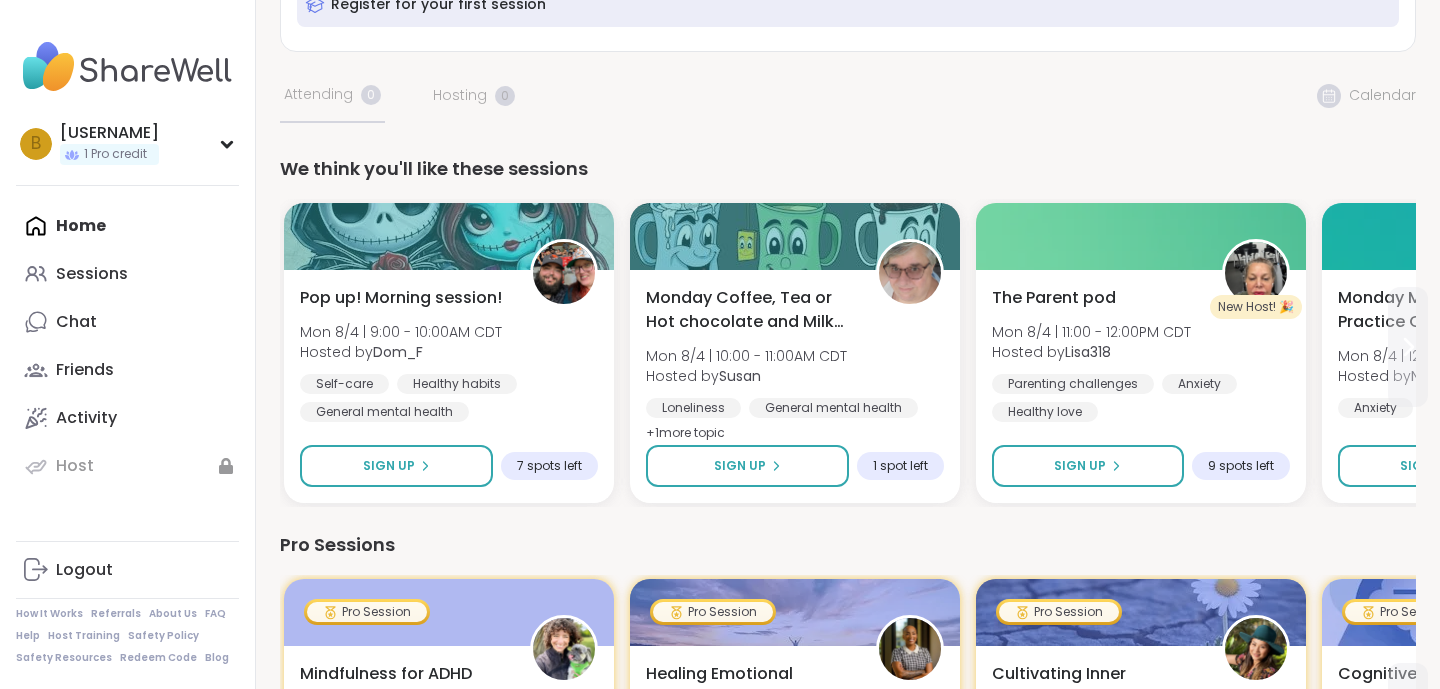 scroll, scrollTop: 341, scrollLeft: 0, axis: vertical 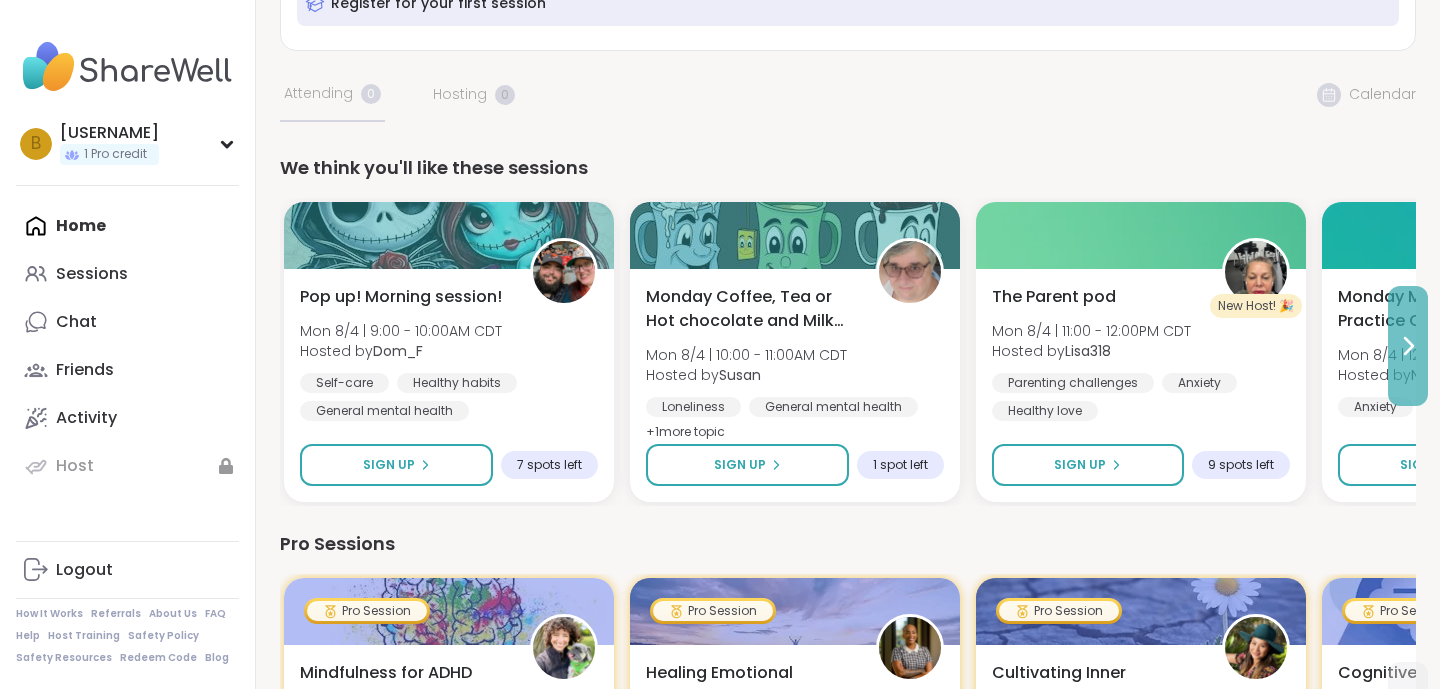 click 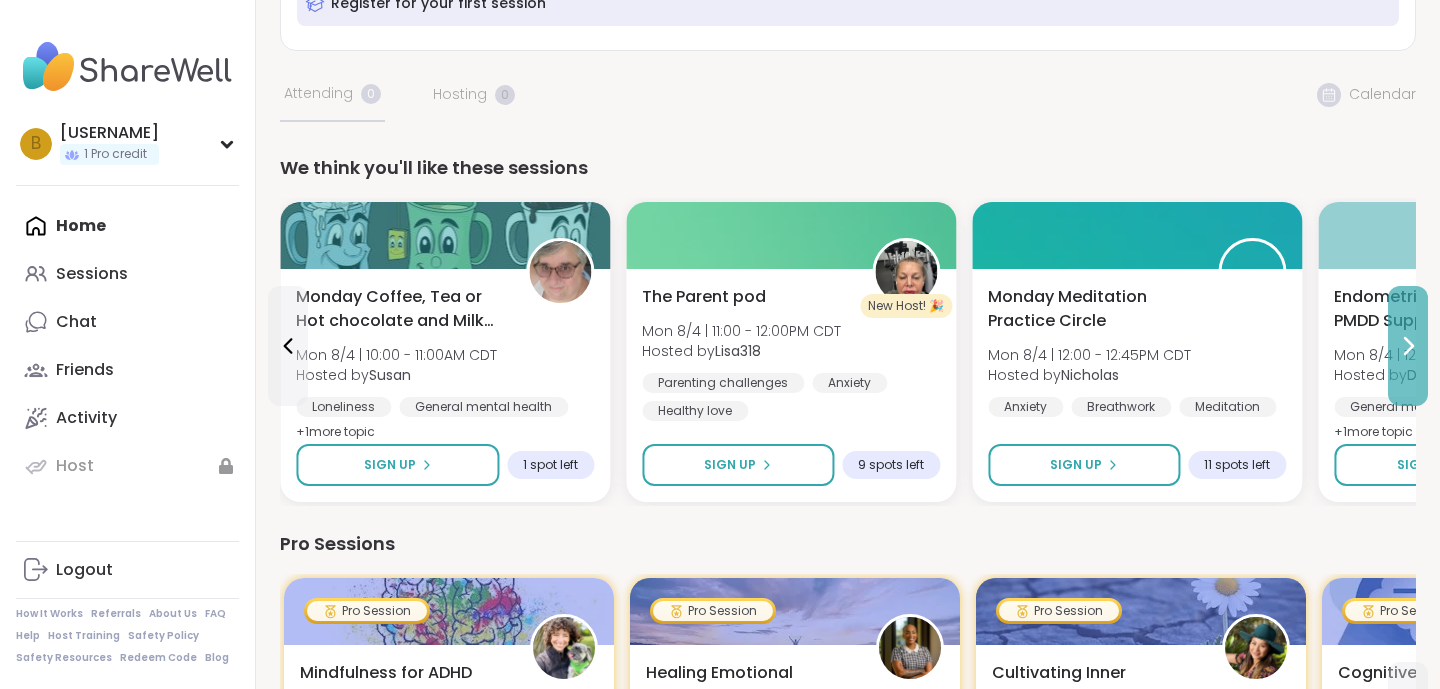 click 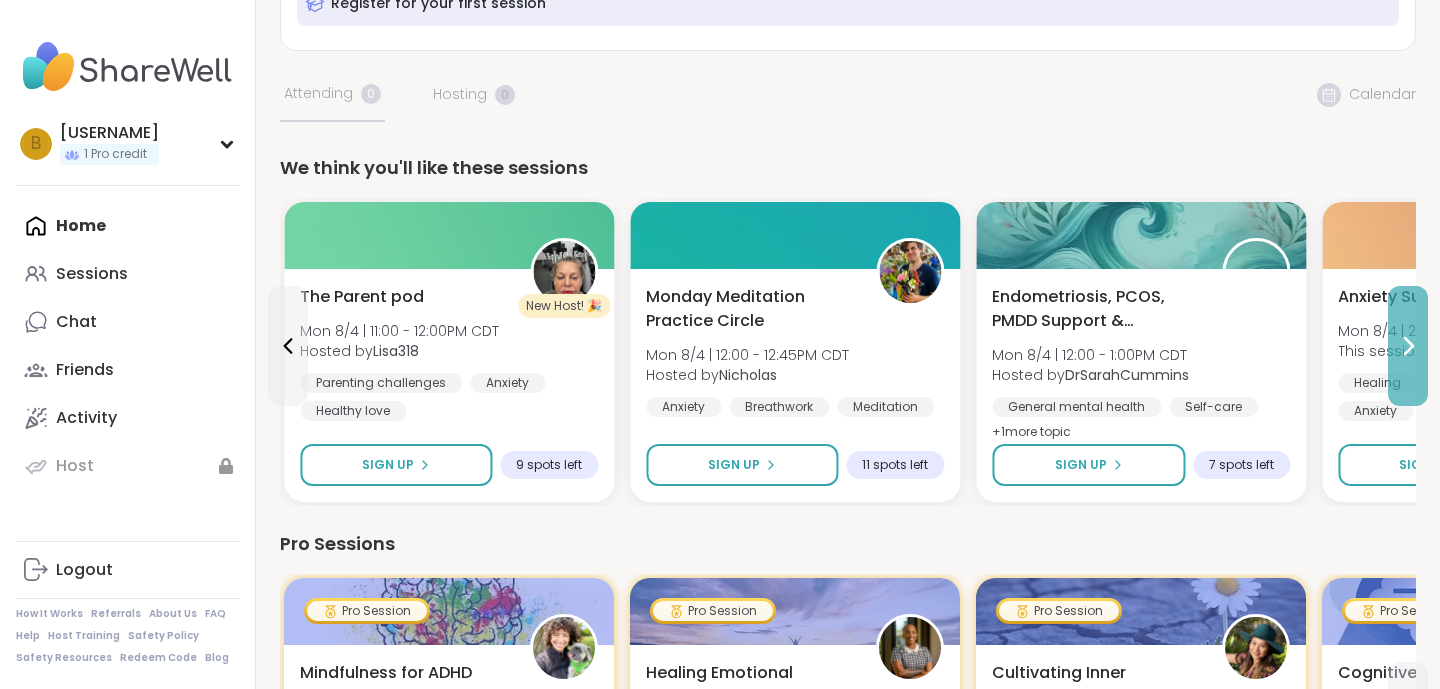 click 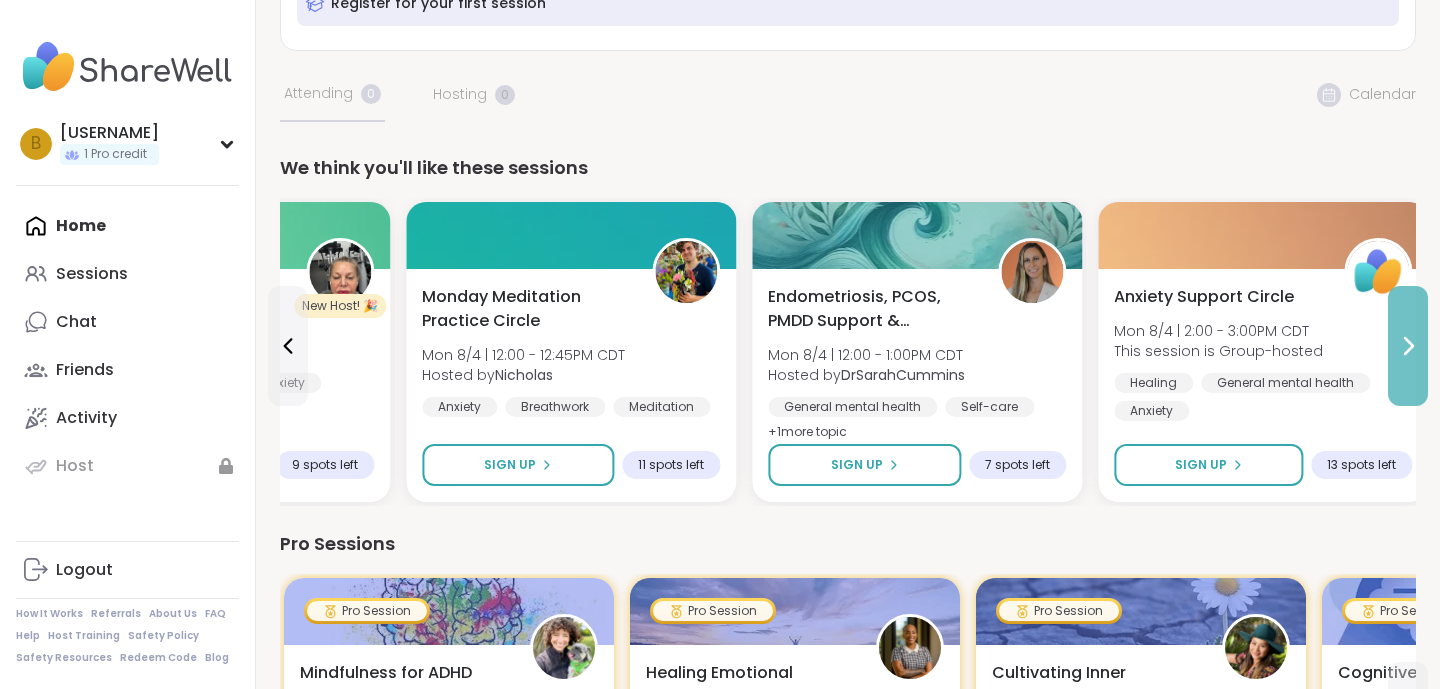 click 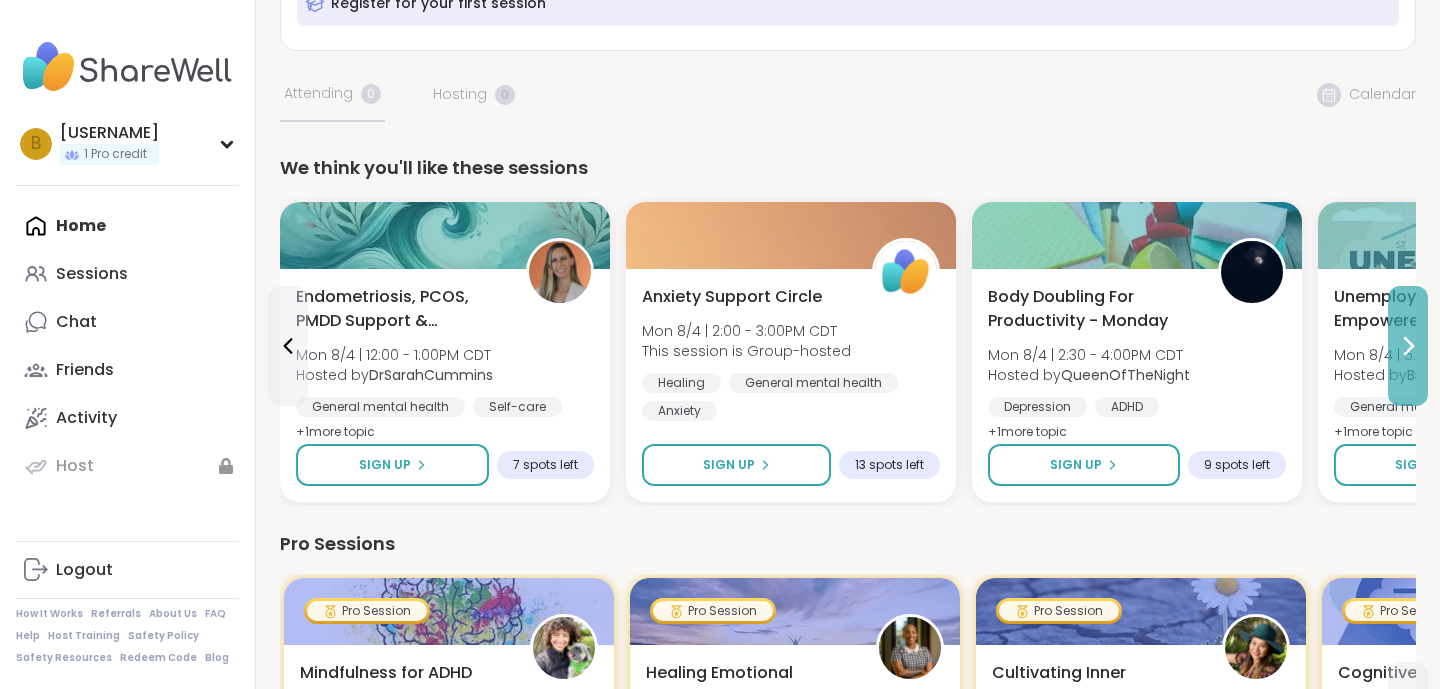 click 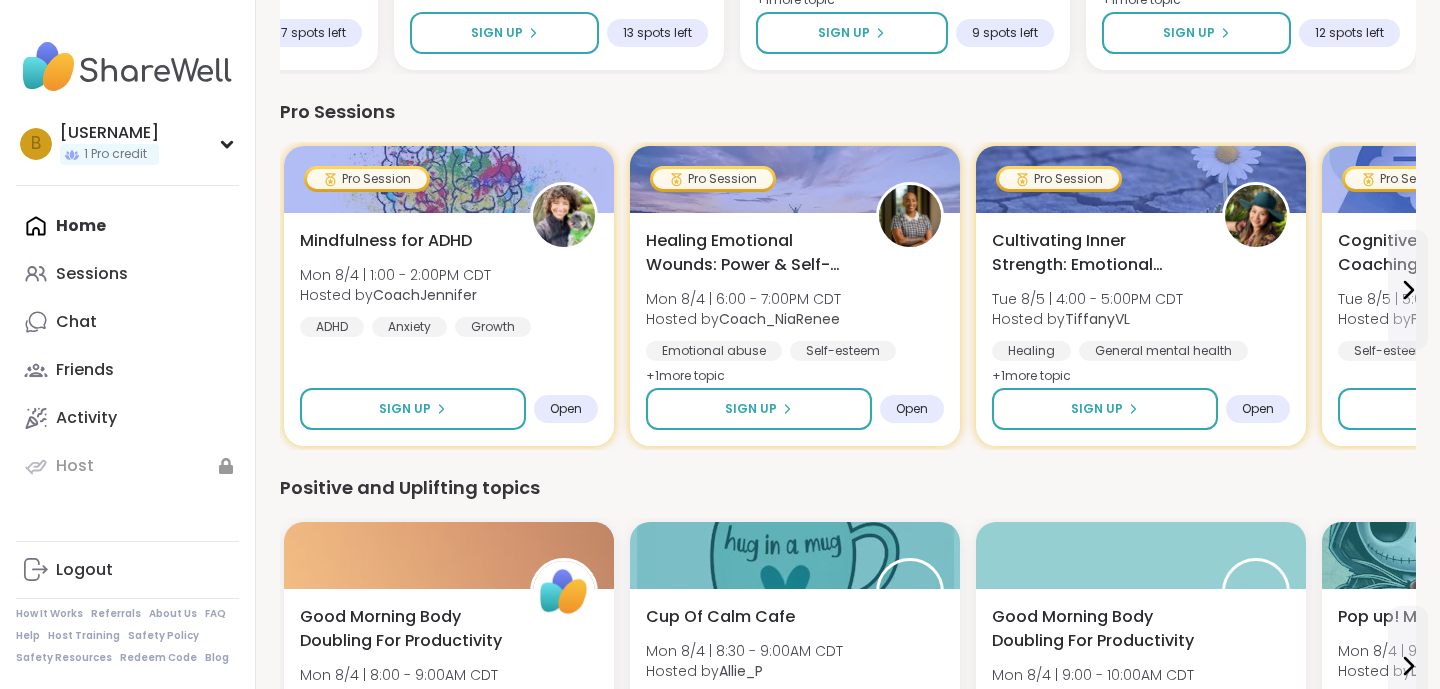 scroll, scrollTop: 776, scrollLeft: 0, axis: vertical 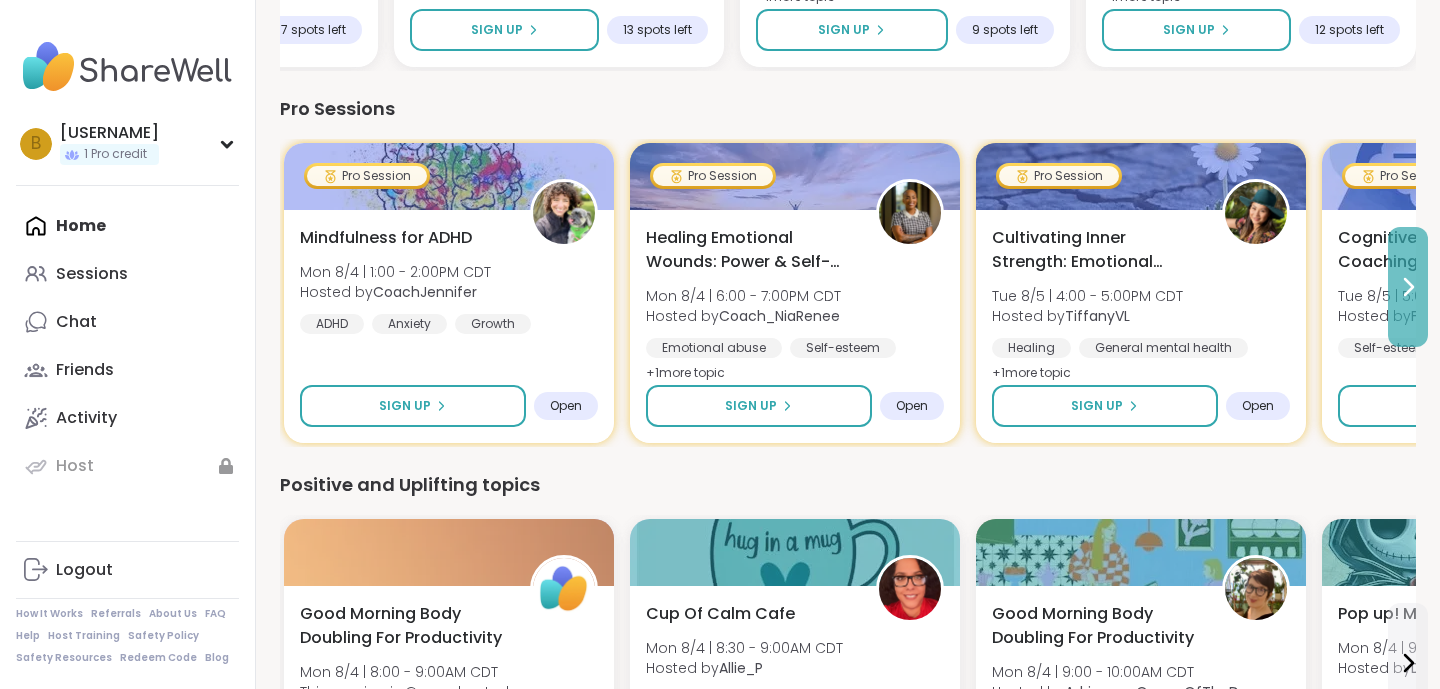 click at bounding box center (1408, 287) 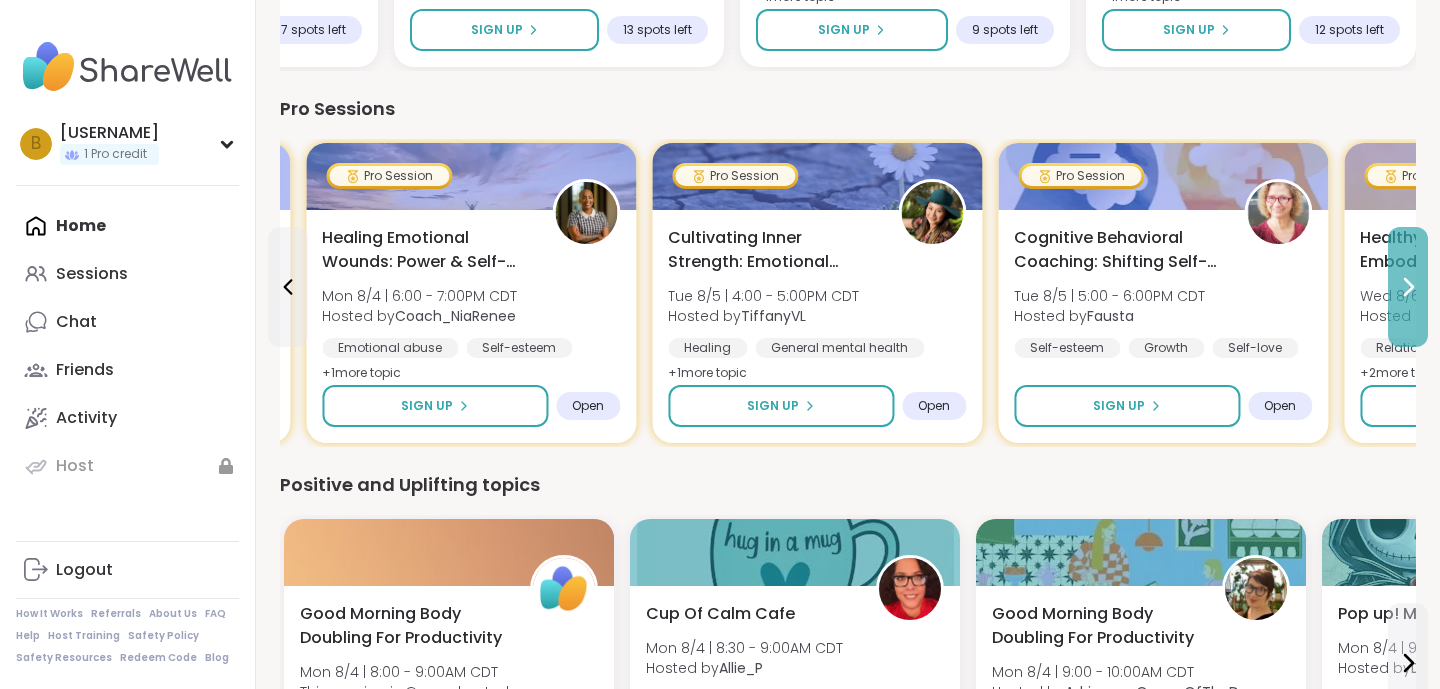 click at bounding box center (1408, 287) 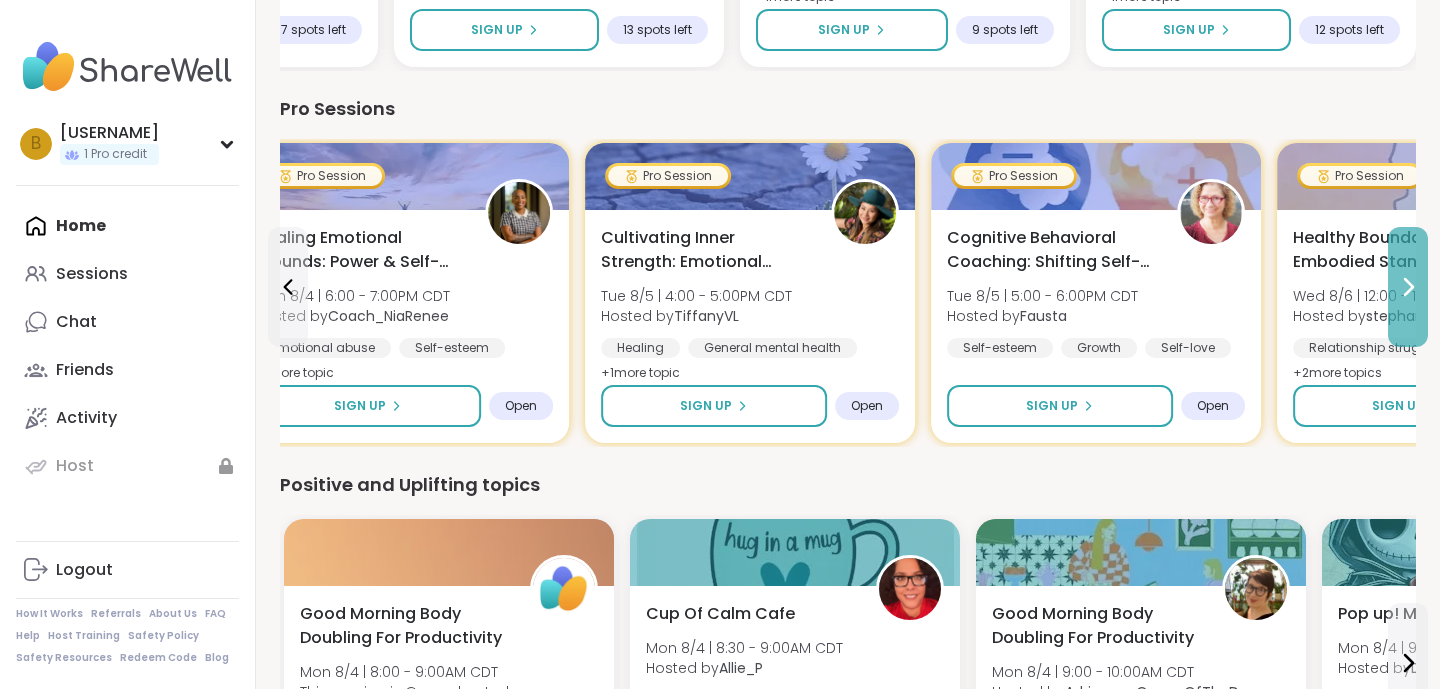 click at bounding box center [1408, 287] 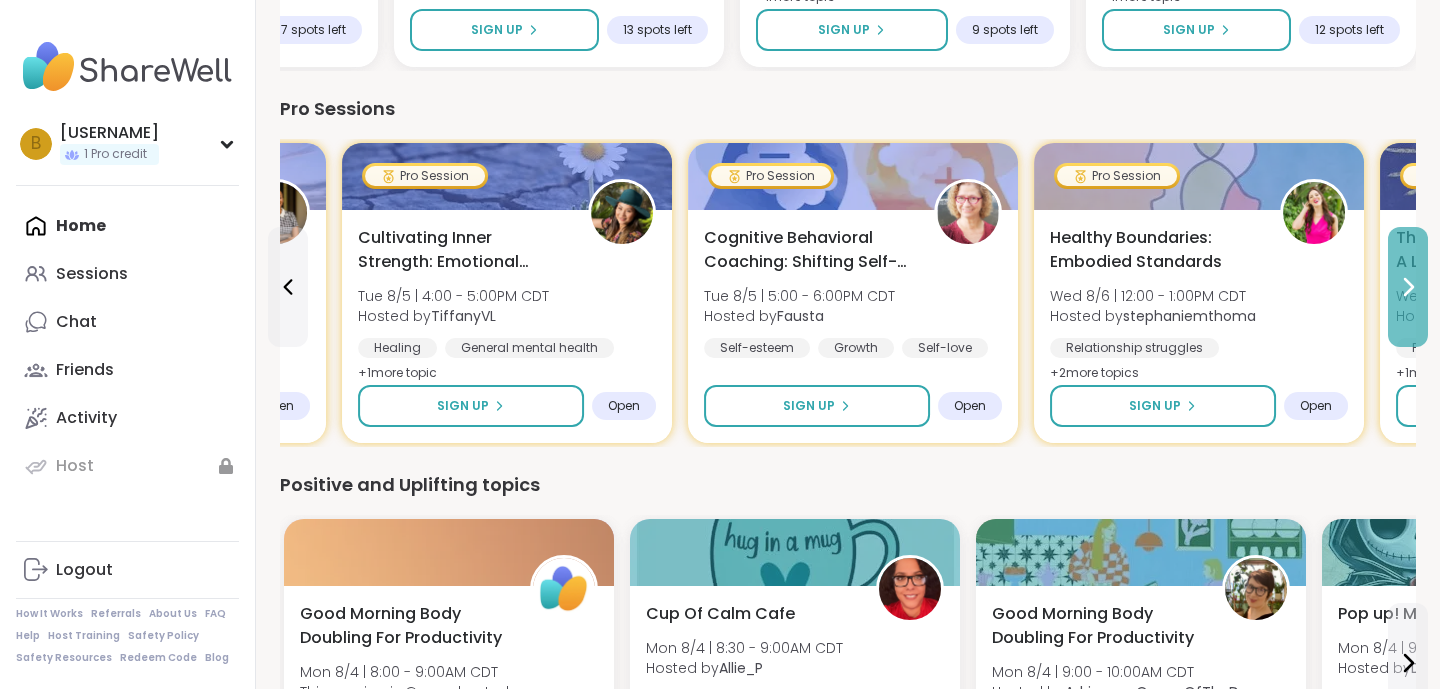 click at bounding box center [1408, 287] 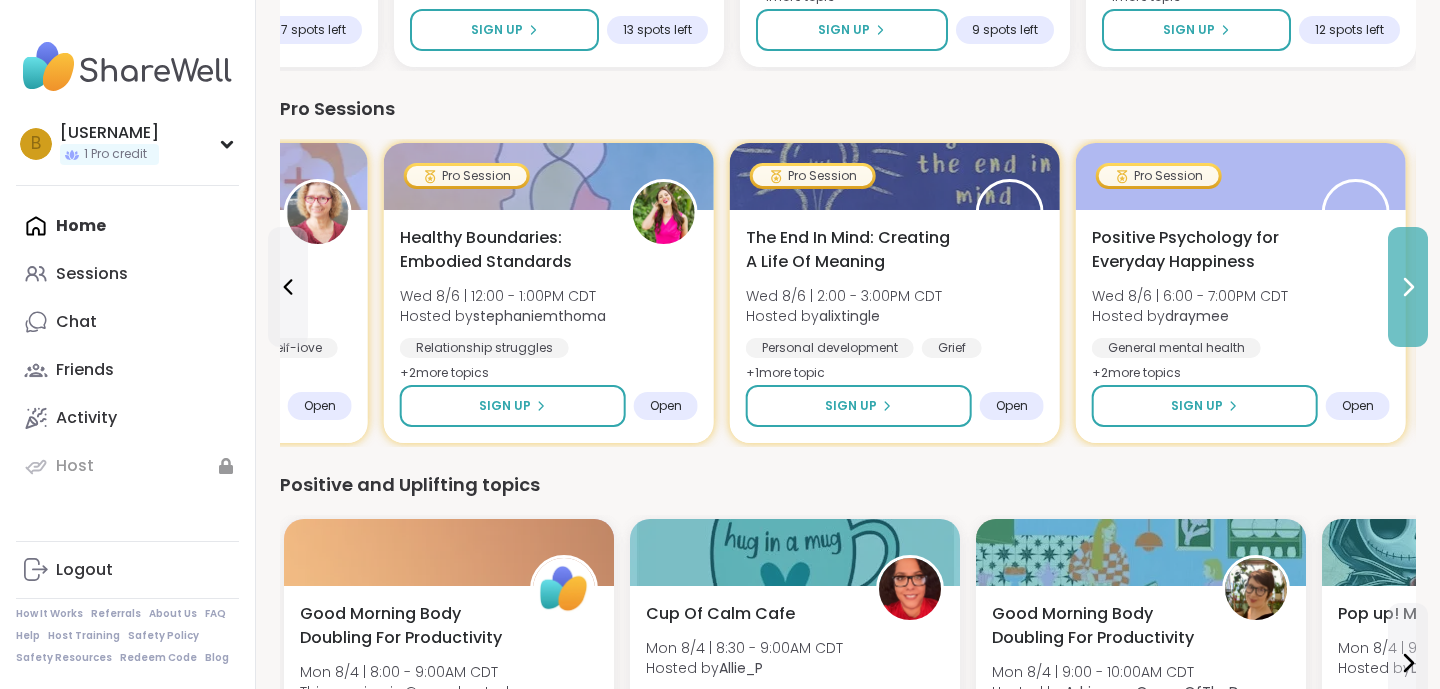 click at bounding box center [1408, 287] 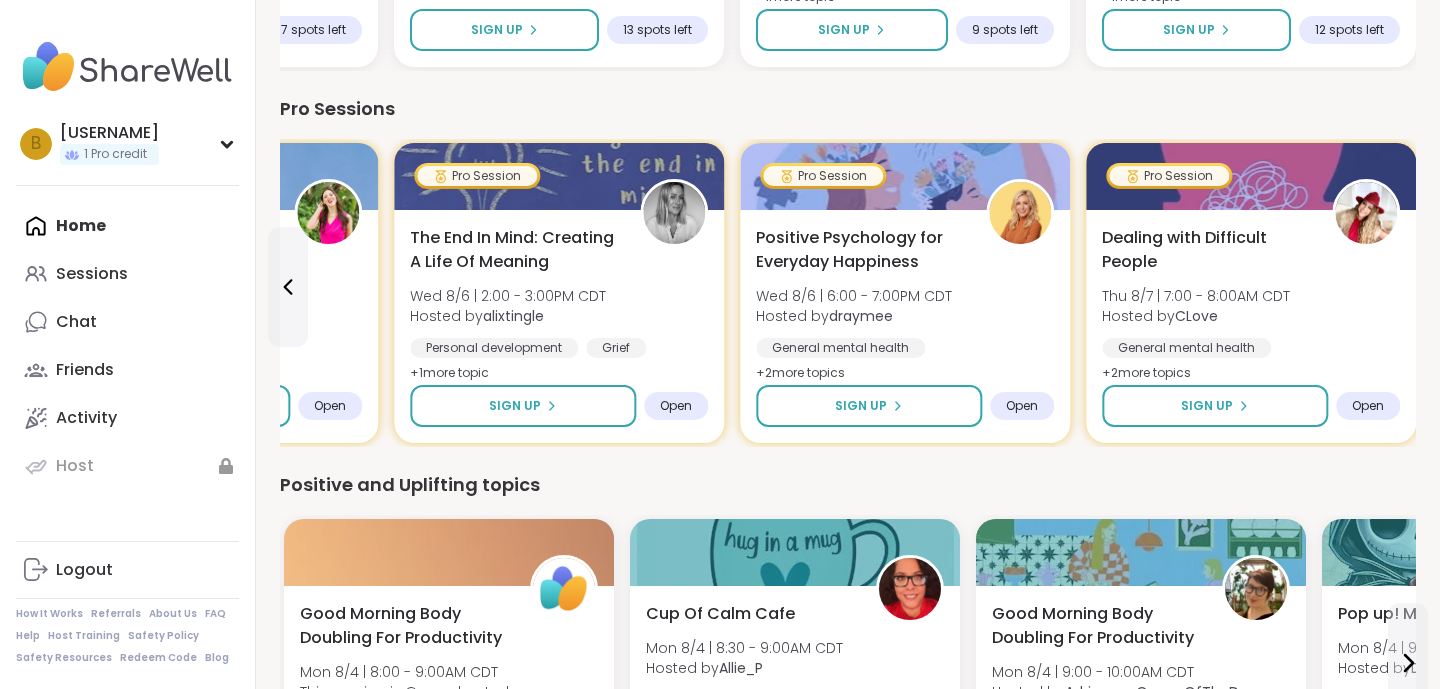 click on "Dealing with Difficult People [DAY] [MONTH]/[DAY_NUM] | [TIME] - [TIME][TIMEZONE] Hosted by [INITIAL] General mental health Stress management Relationship struggles + 2 more topic s" at bounding box center (1251, 320) 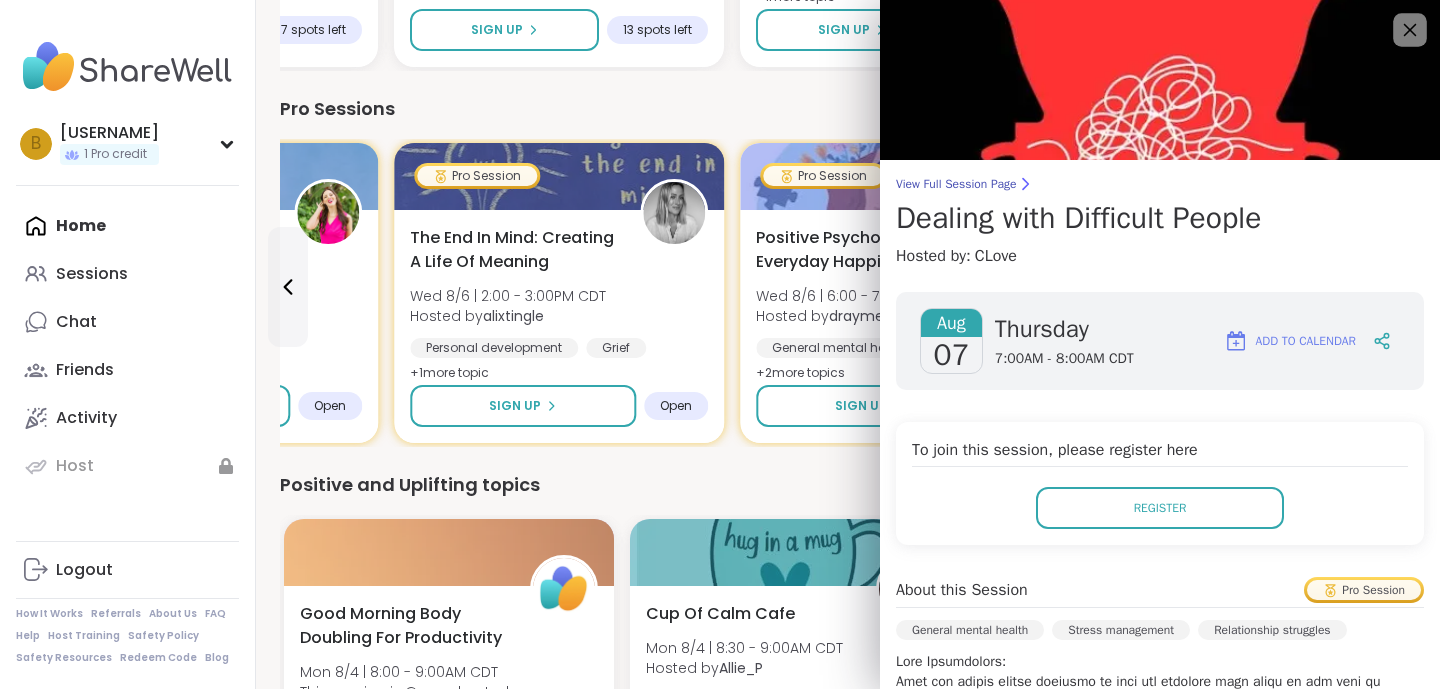 click 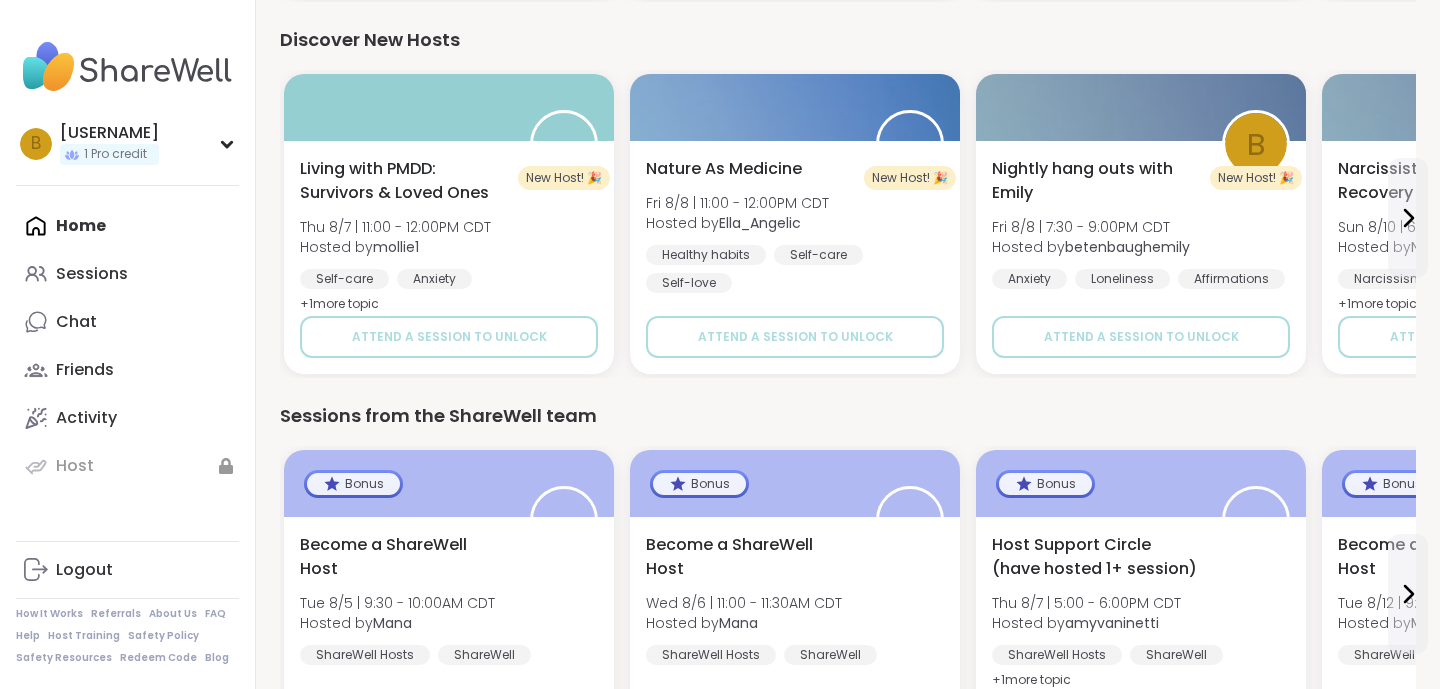 scroll, scrollTop: 1570, scrollLeft: 0, axis: vertical 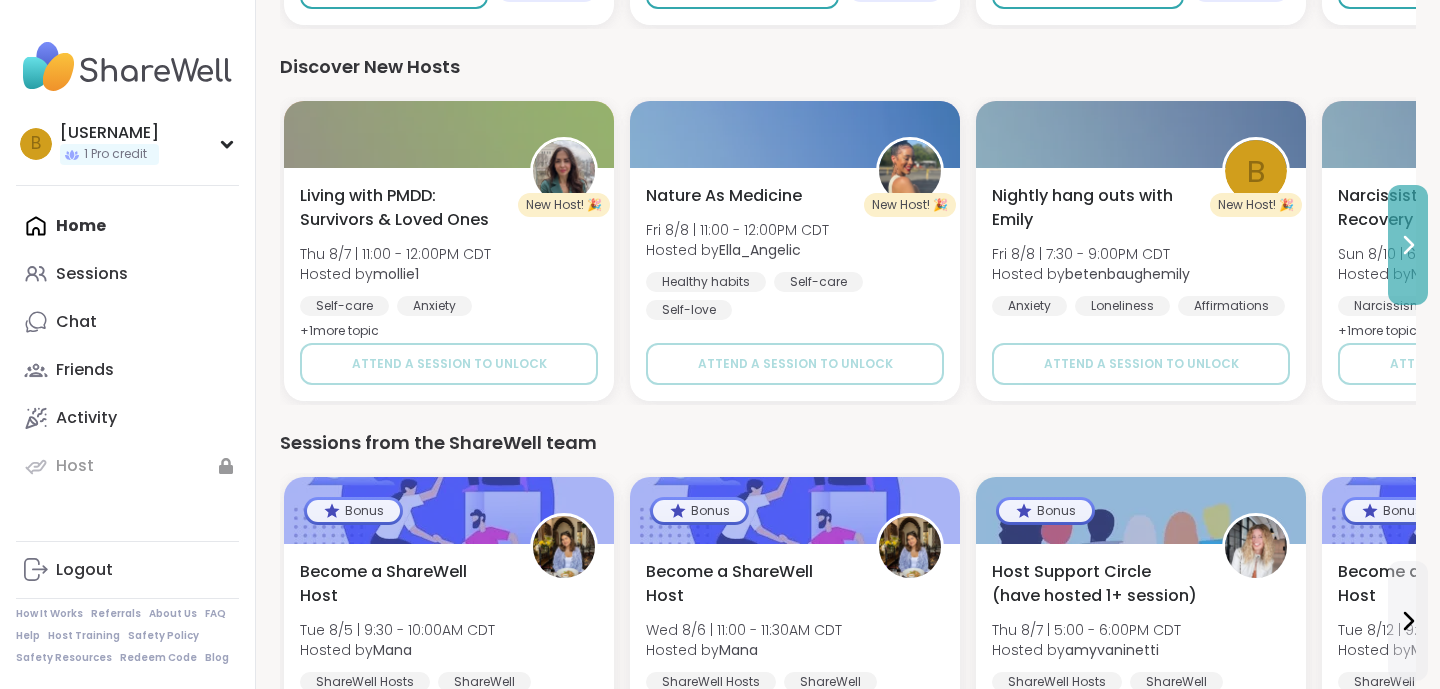 click 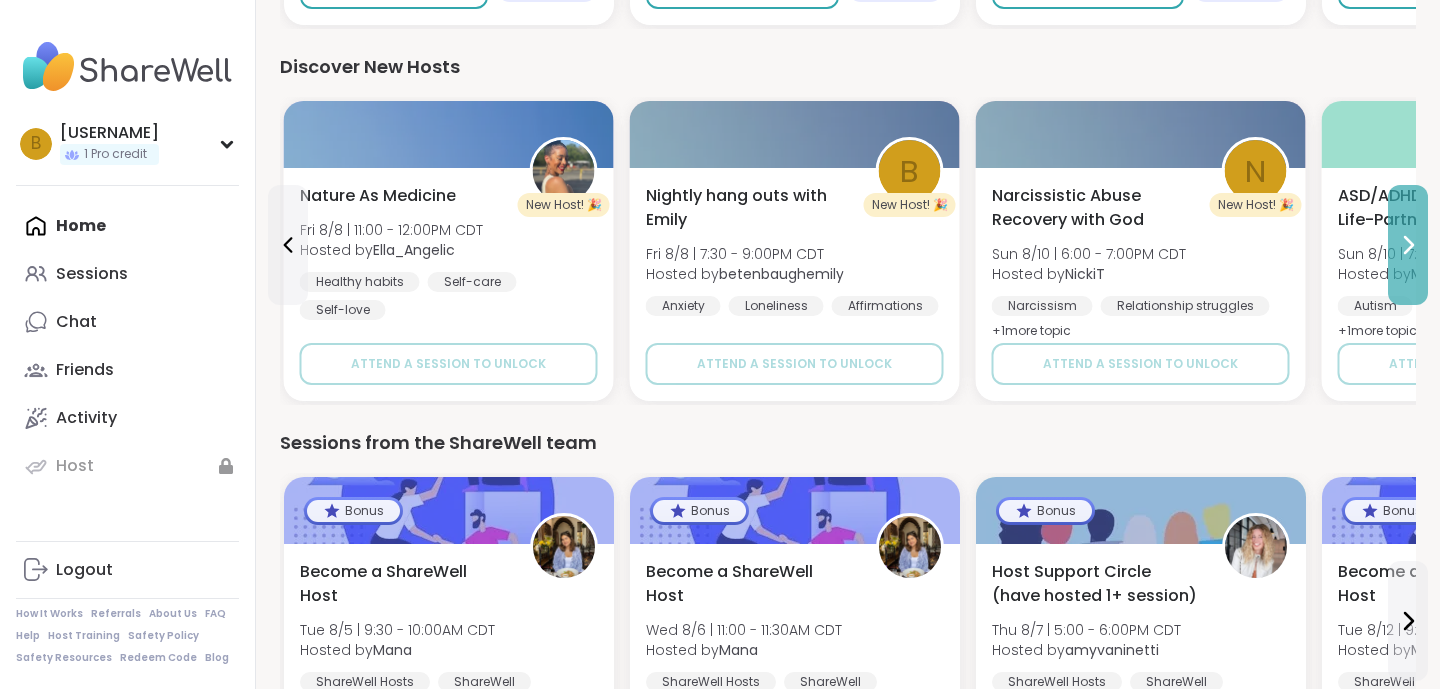 click 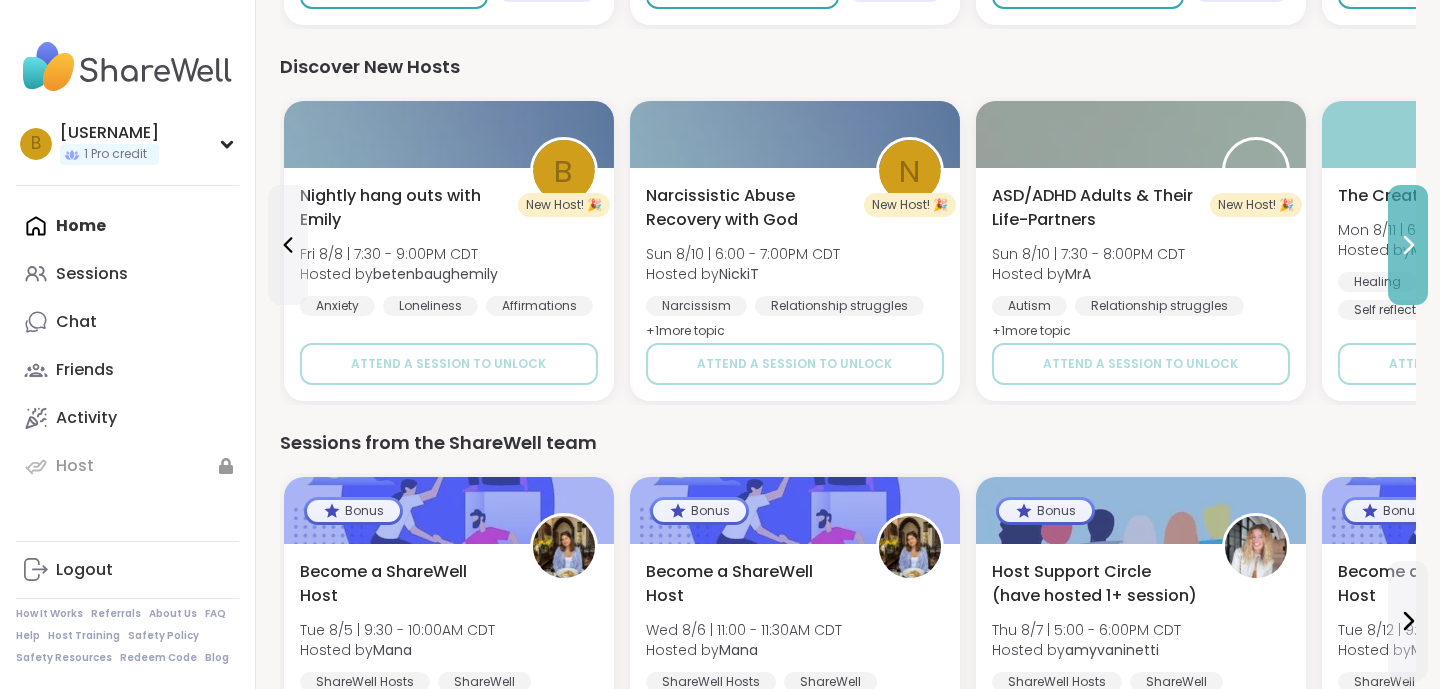 click 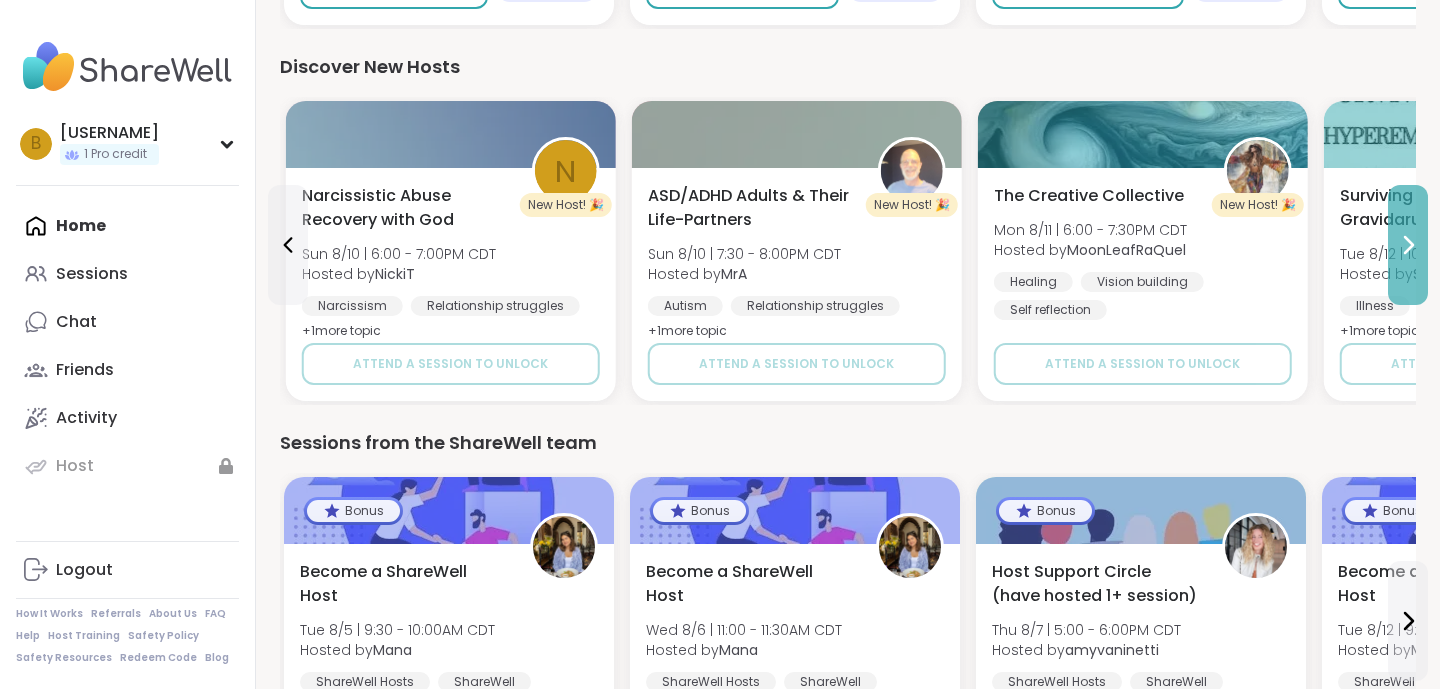 click 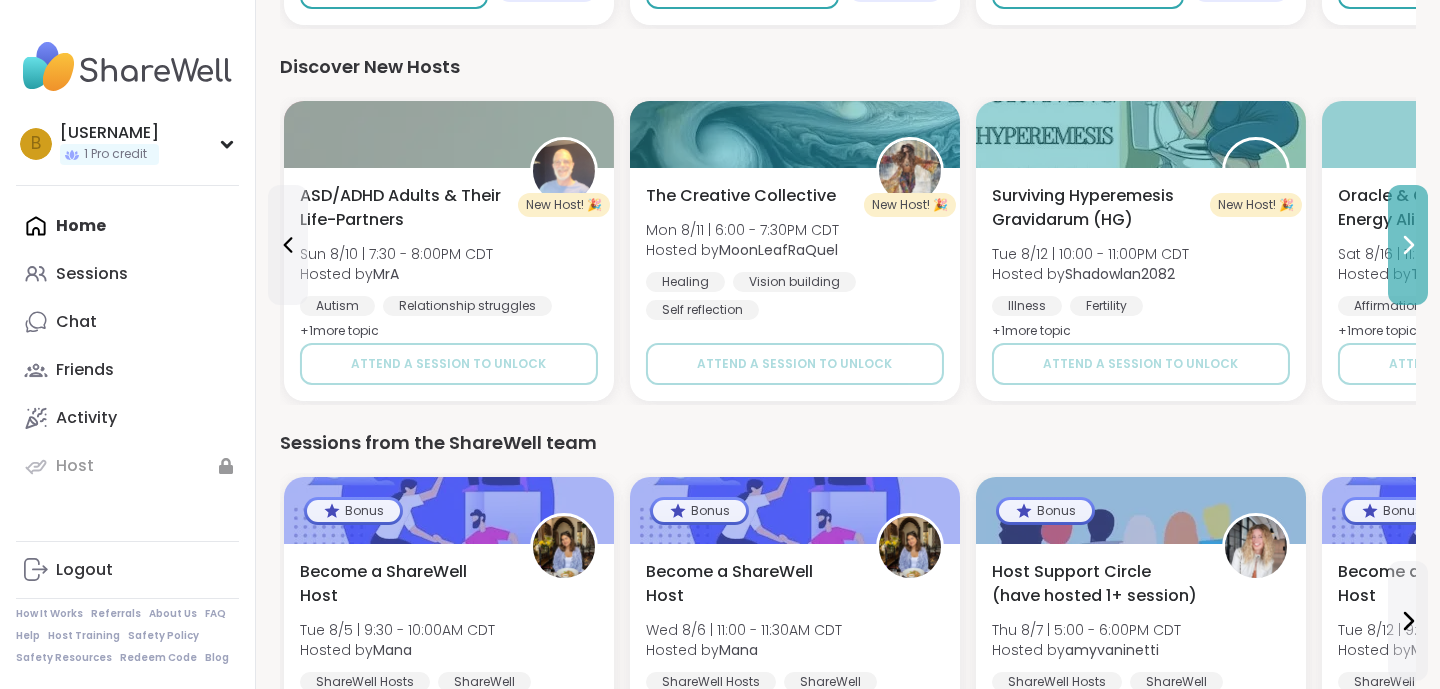click 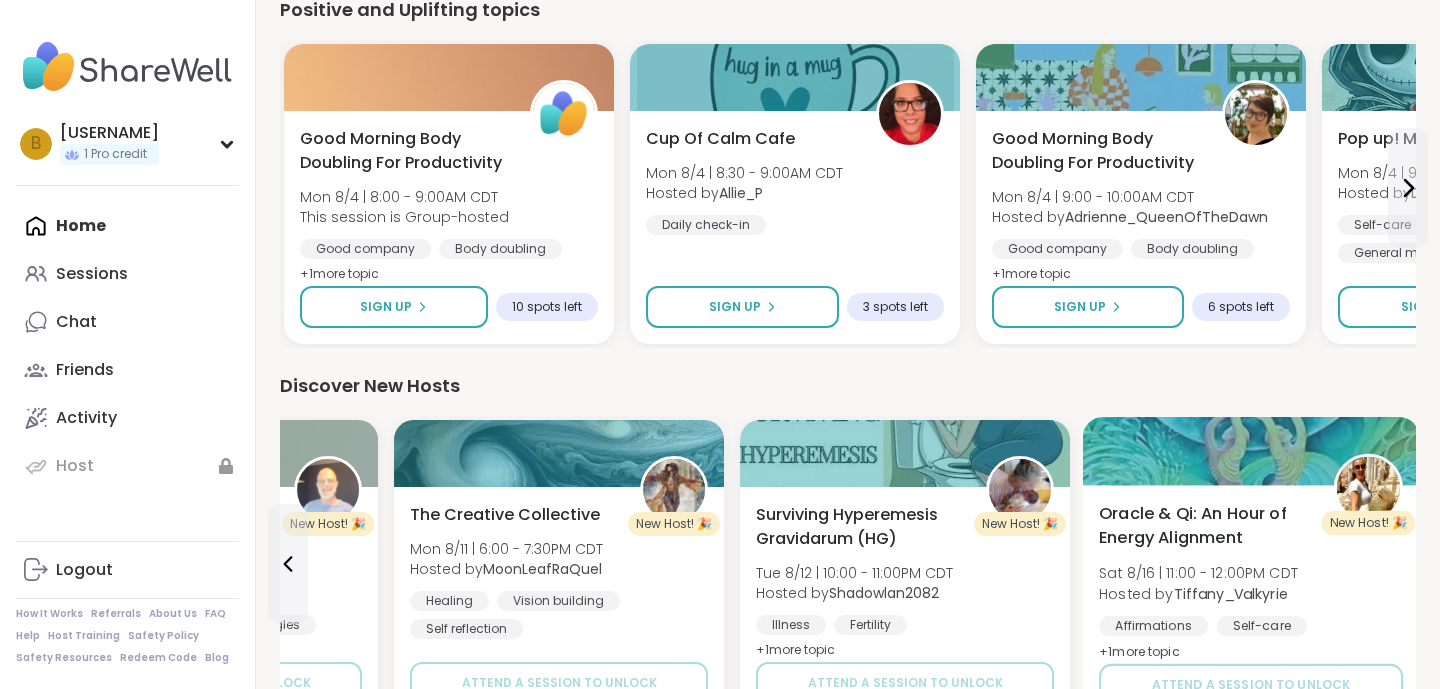 scroll, scrollTop: 1203, scrollLeft: 0, axis: vertical 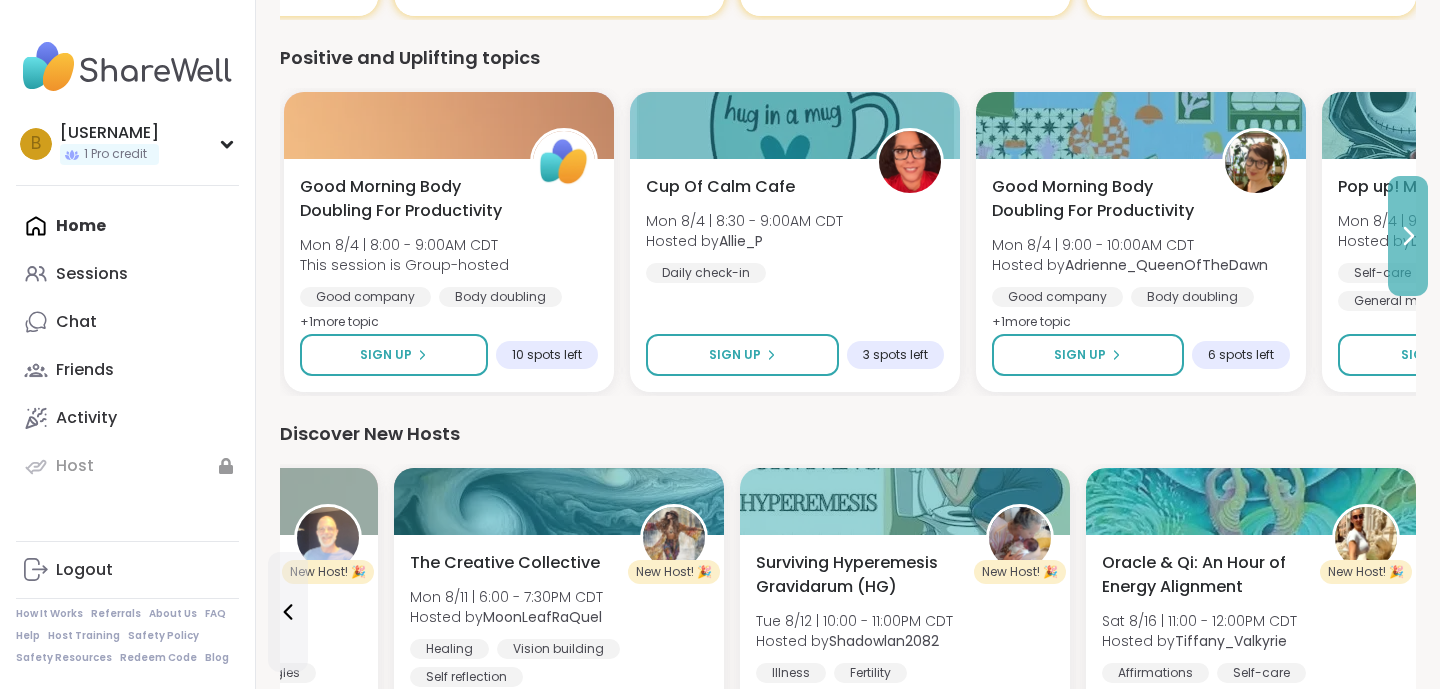 click 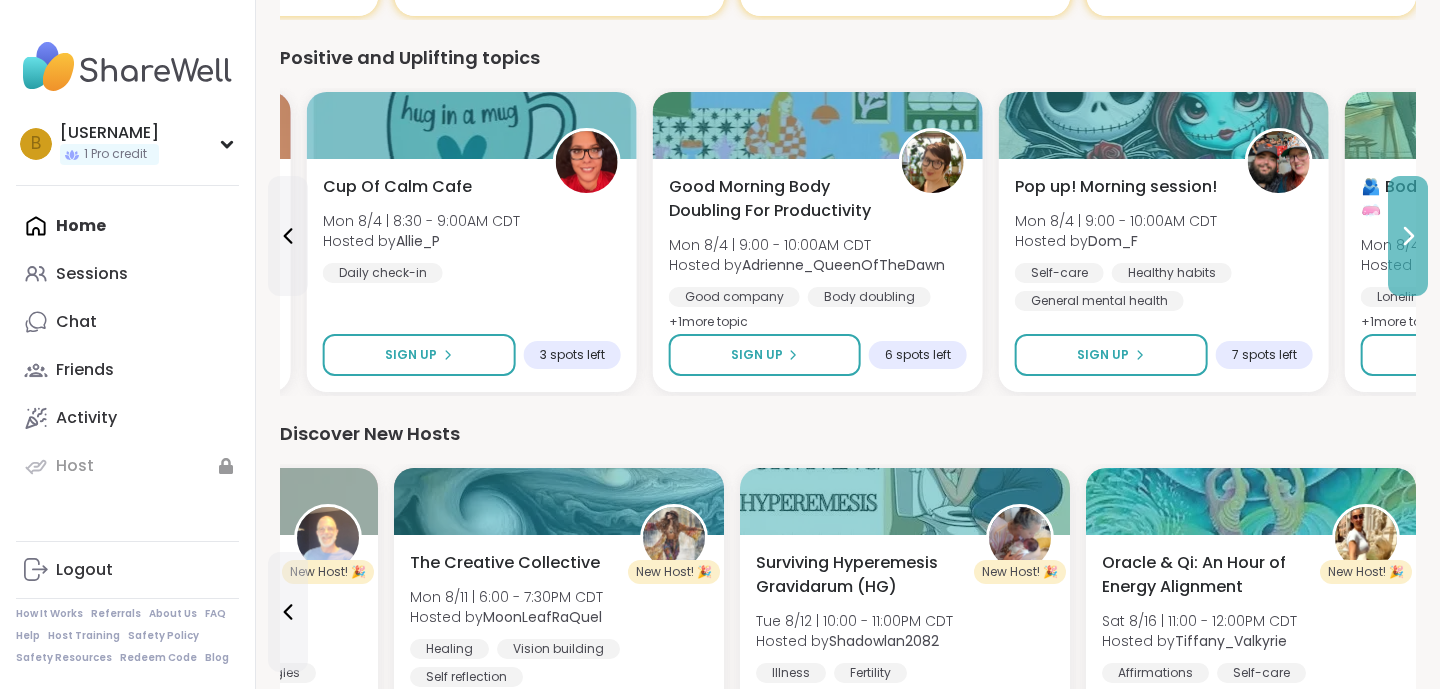 click 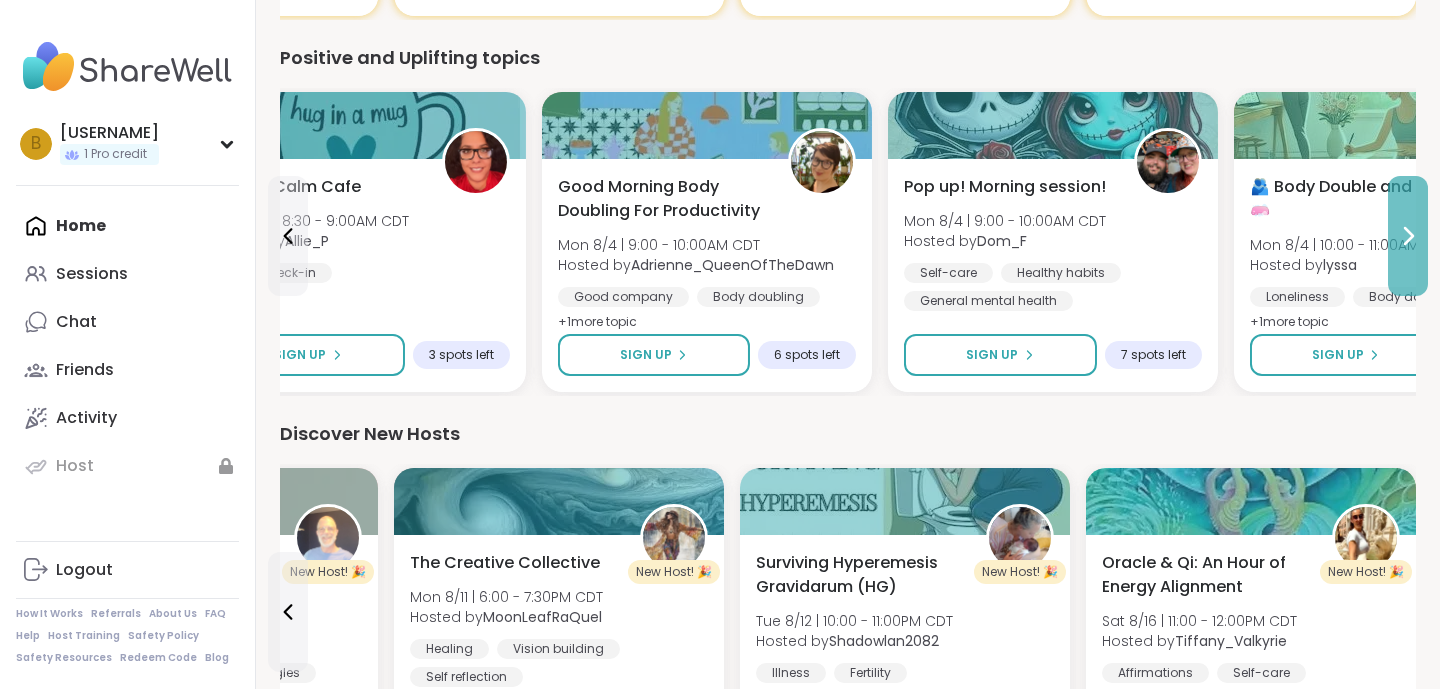 click 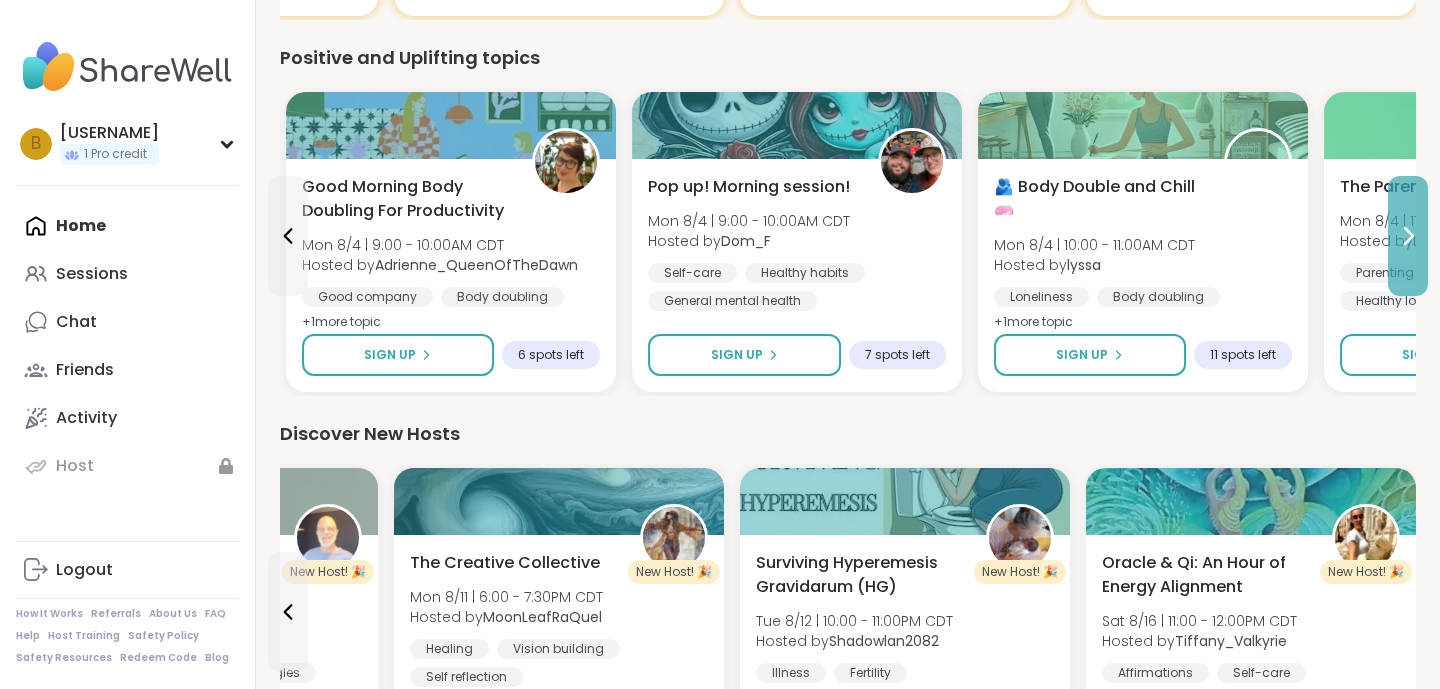 click 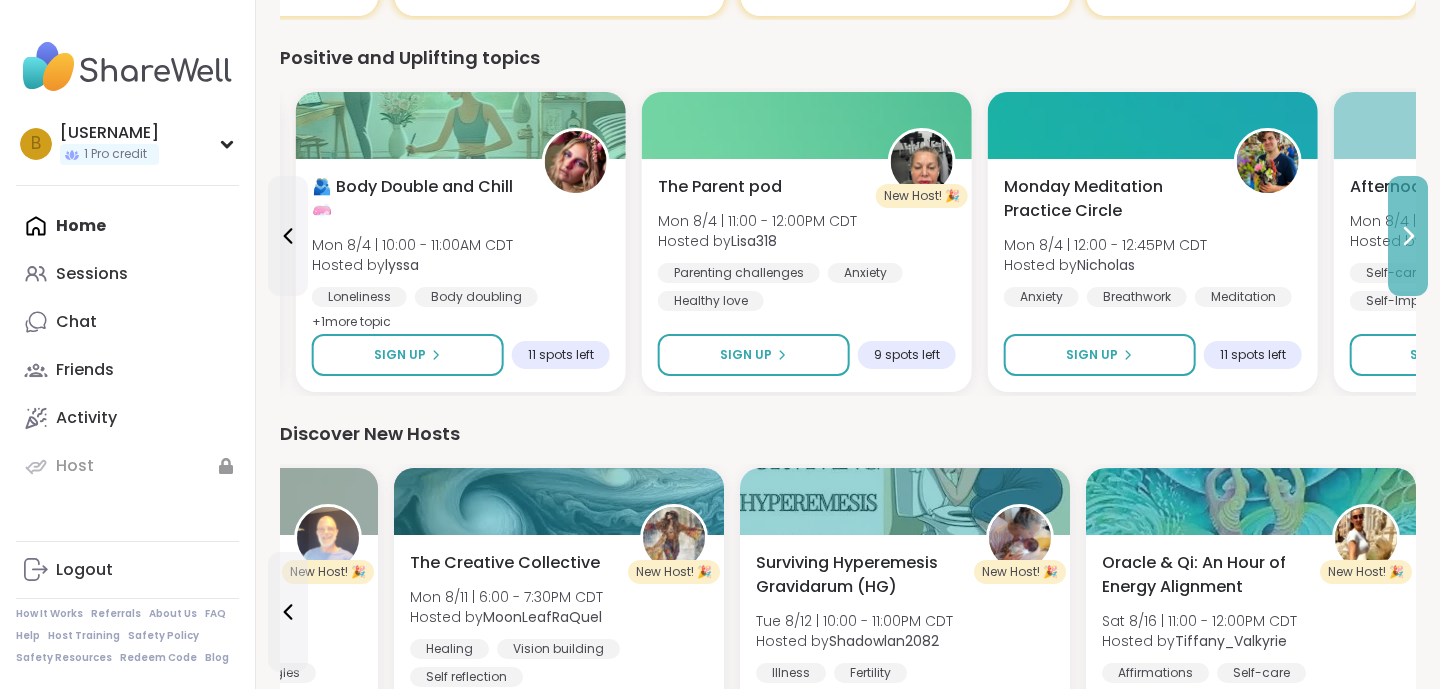 click 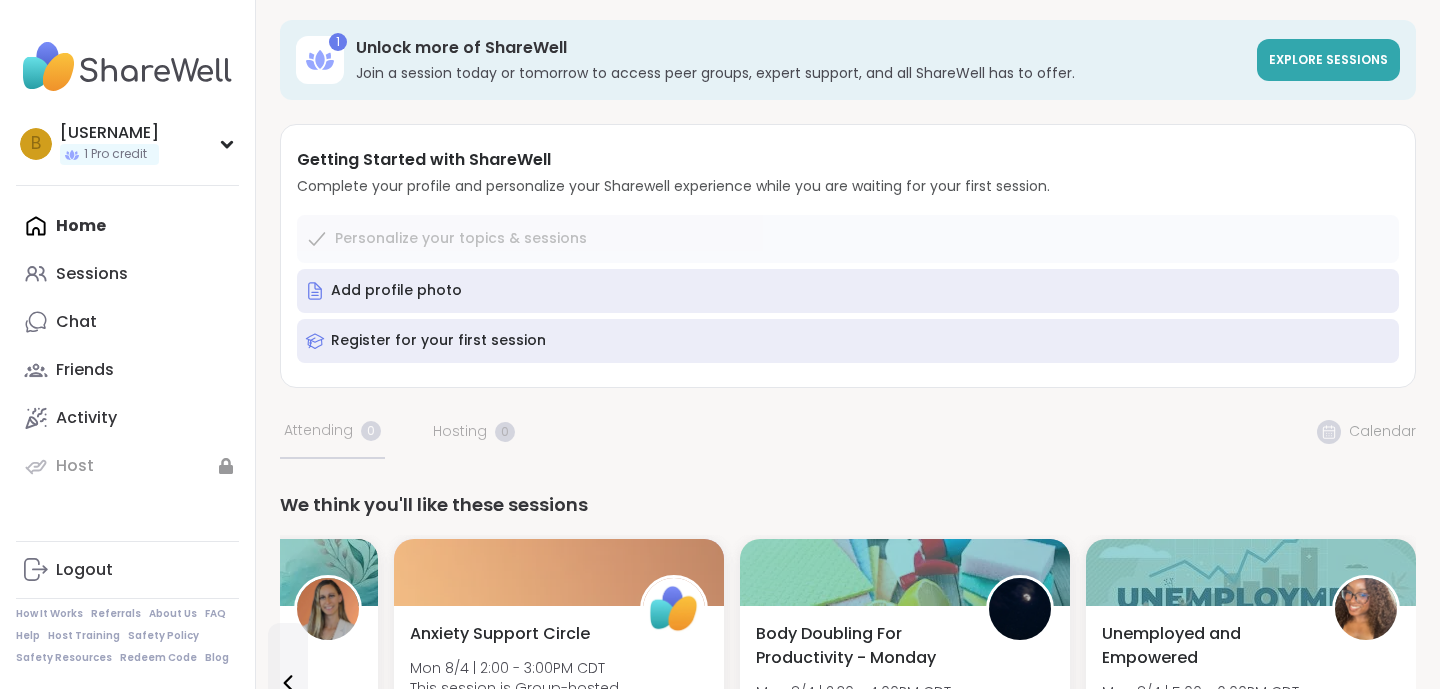 scroll, scrollTop: 0, scrollLeft: 0, axis: both 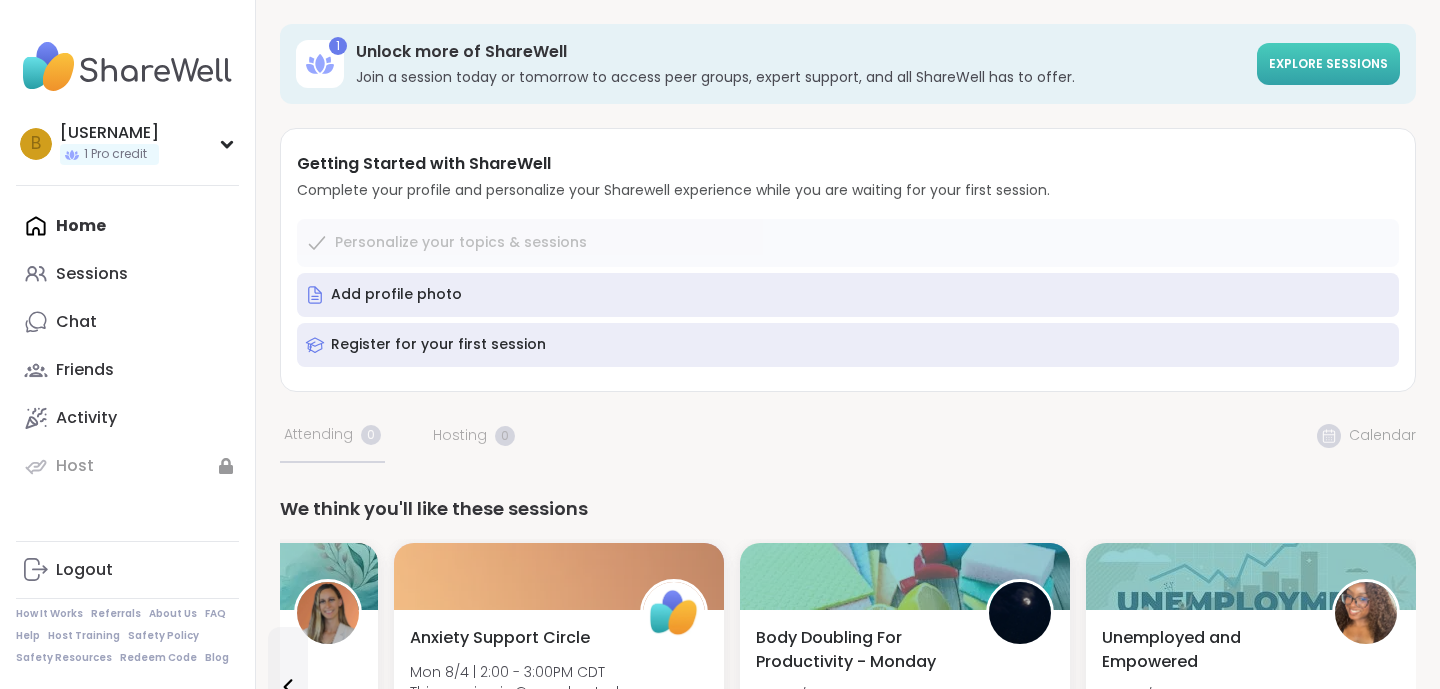 click on "Explore sessions" at bounding box center [1328, 63] 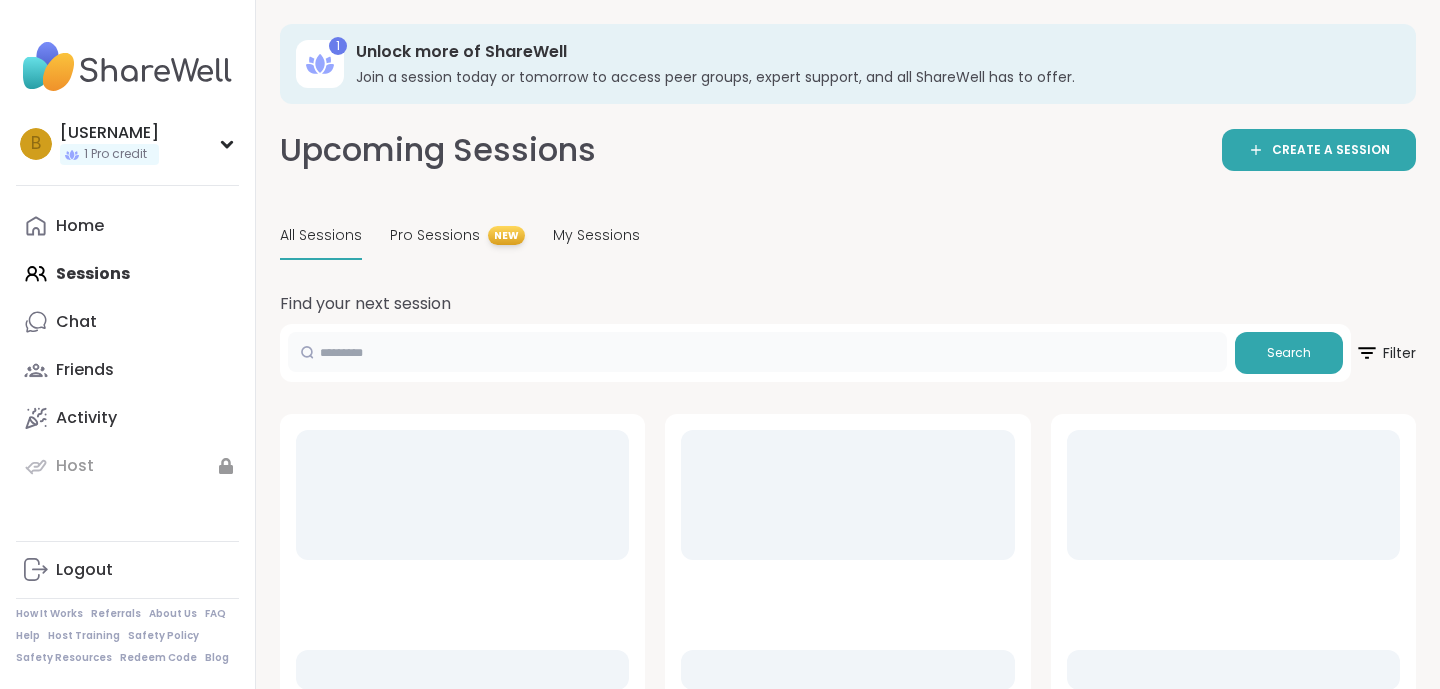 click at bounding box center [757, 352] 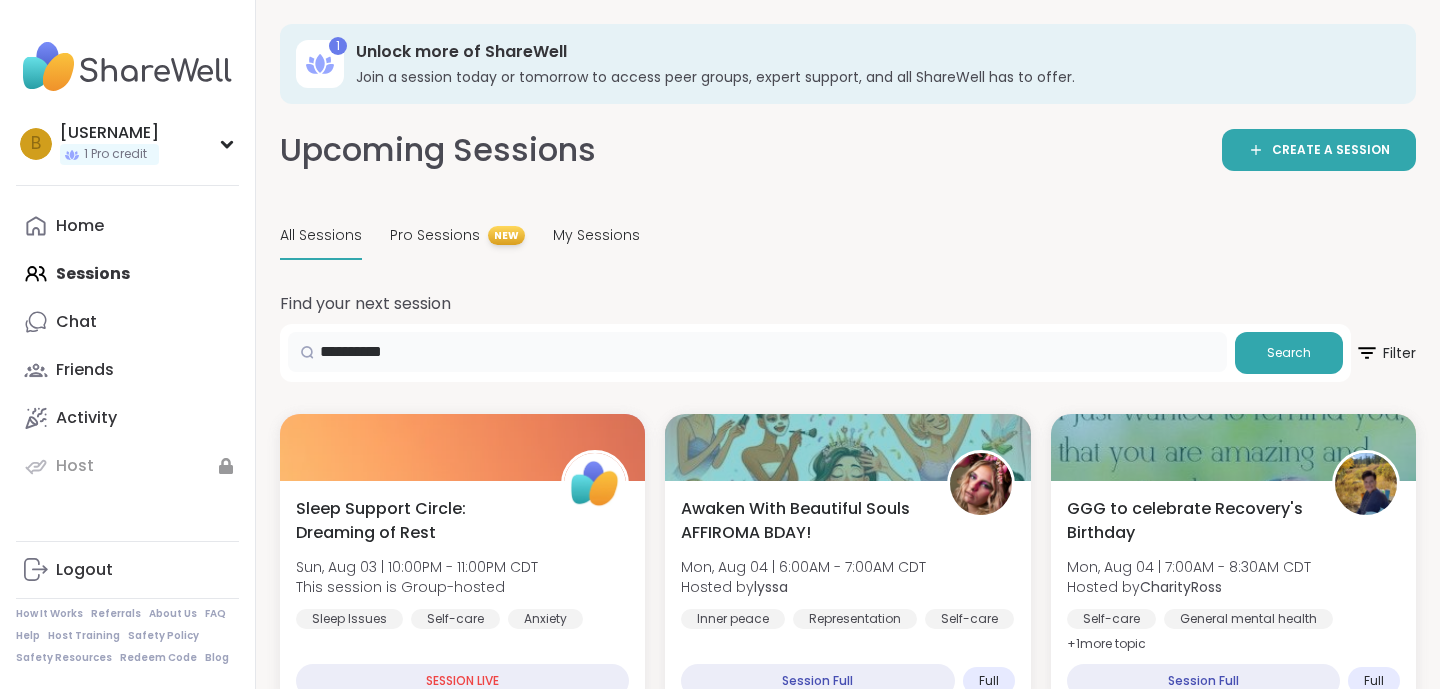 type on "**********" 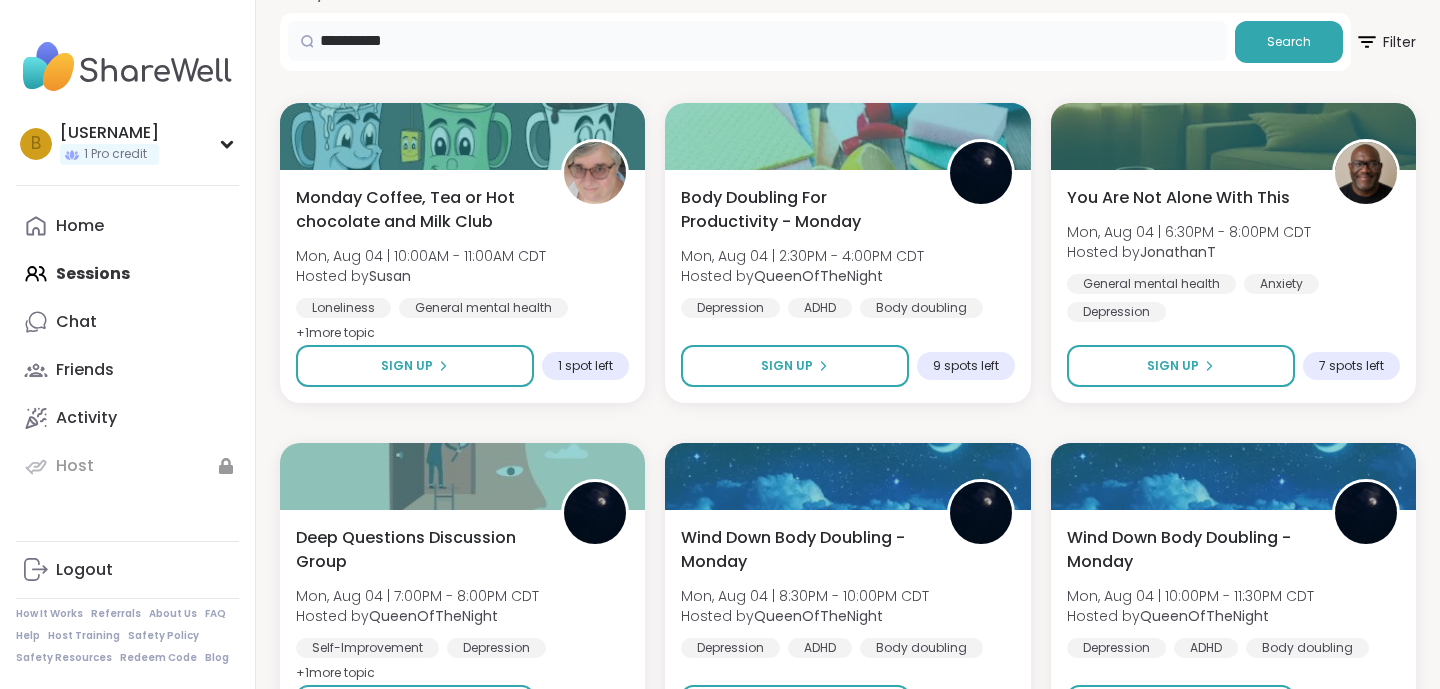 scroll, scrollTop: 313, scrollLeft: 0, axis: vertical 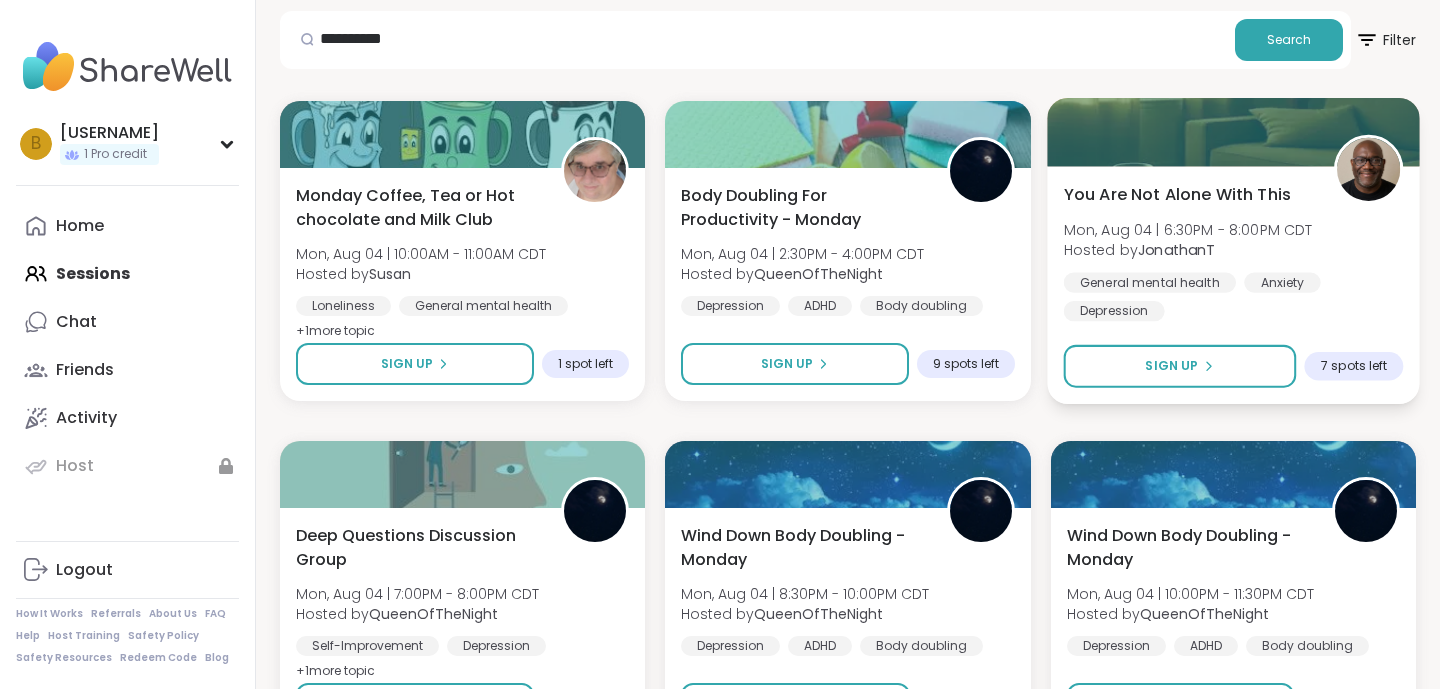 click on "You Are Not Alone With This" at bounding box center [1176, 194] 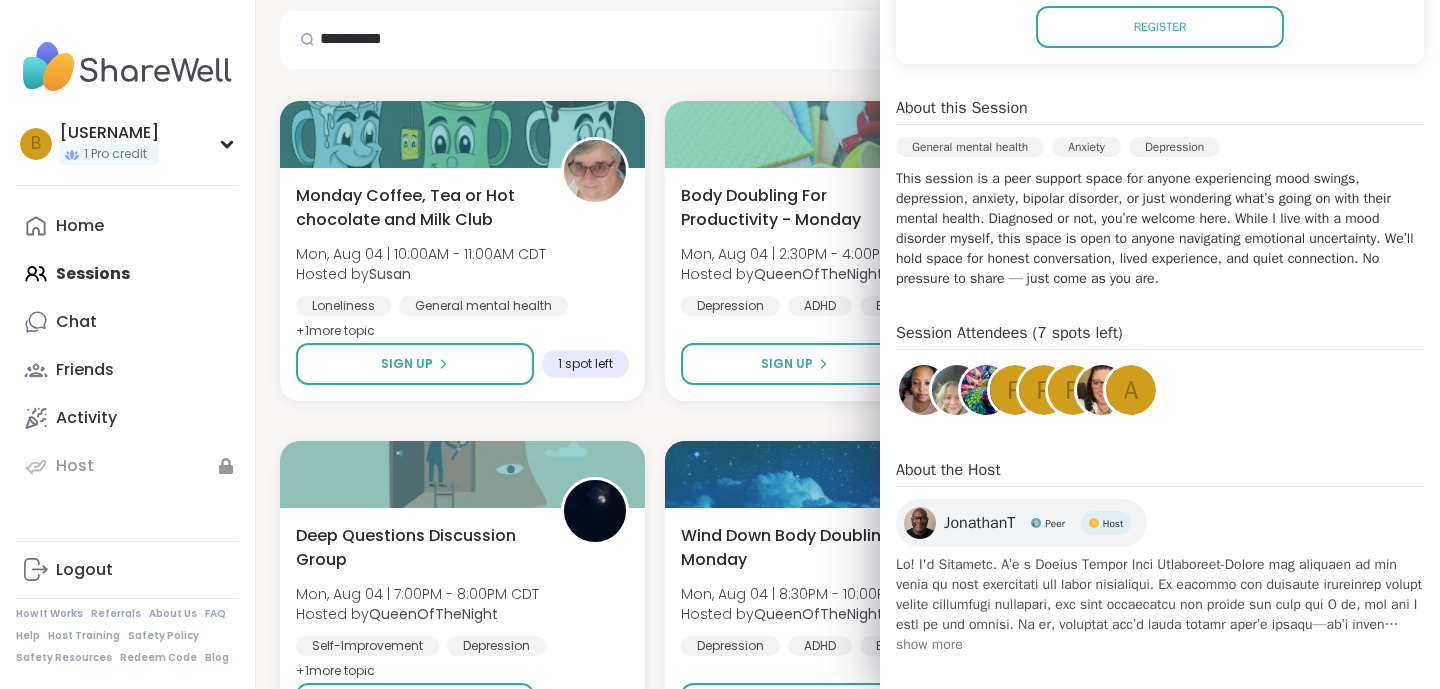 scroll, scrollTop: 482, scrollLeft: 0, axis: vertical 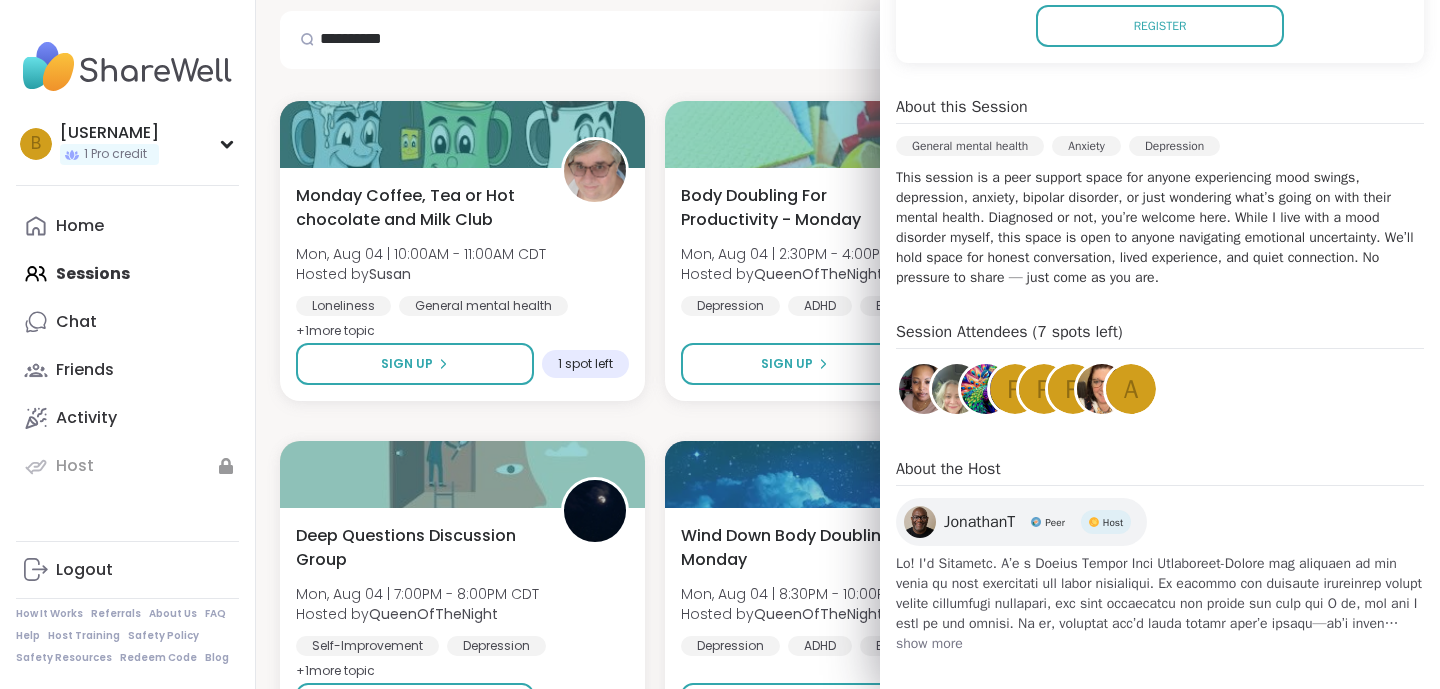 click on "show more" at bounding box center [1160, 644] 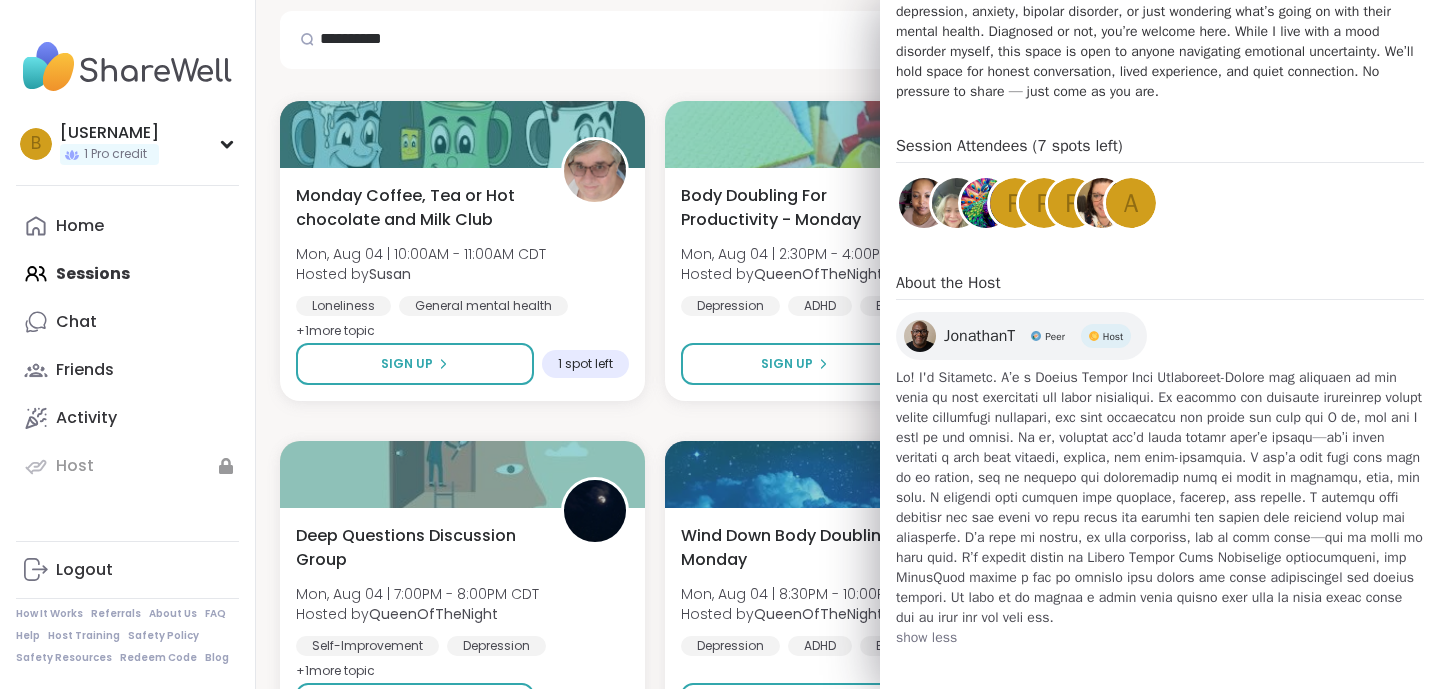 scroll, scrollTop: 675, scrollLeft: 0, axis: vertical 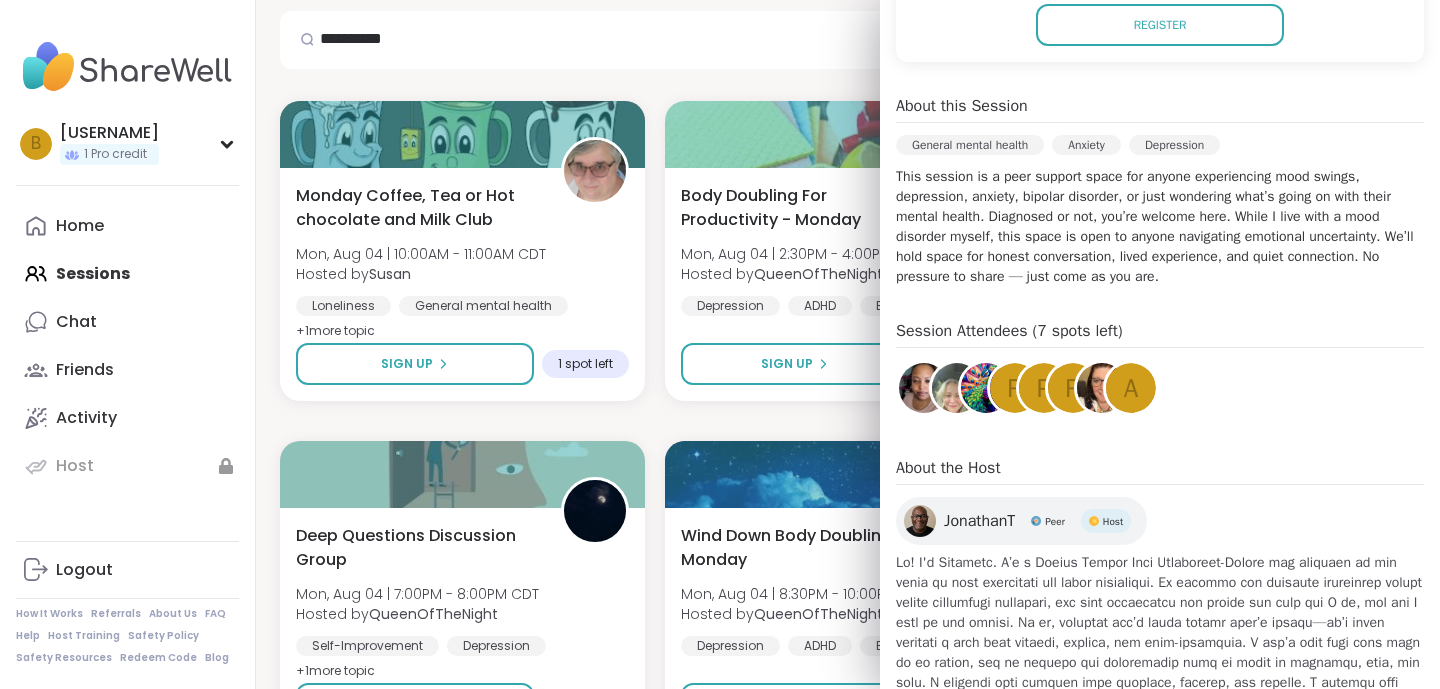 click on "This session is a peer support space for anyone experiencing mood swings, depression, anxiety, bipolar disorder, or just wondering what’s going on with their mental health. Diagnosed or not, you’re welcome here. While I live with a mood disorder myself, this space is open to anyone navigating emotional uncertainty. We’ll hold space for honest conversation, lived experience, and quiet connection. No pressure to share — just come as you are." at bounding box center [1160, 227] 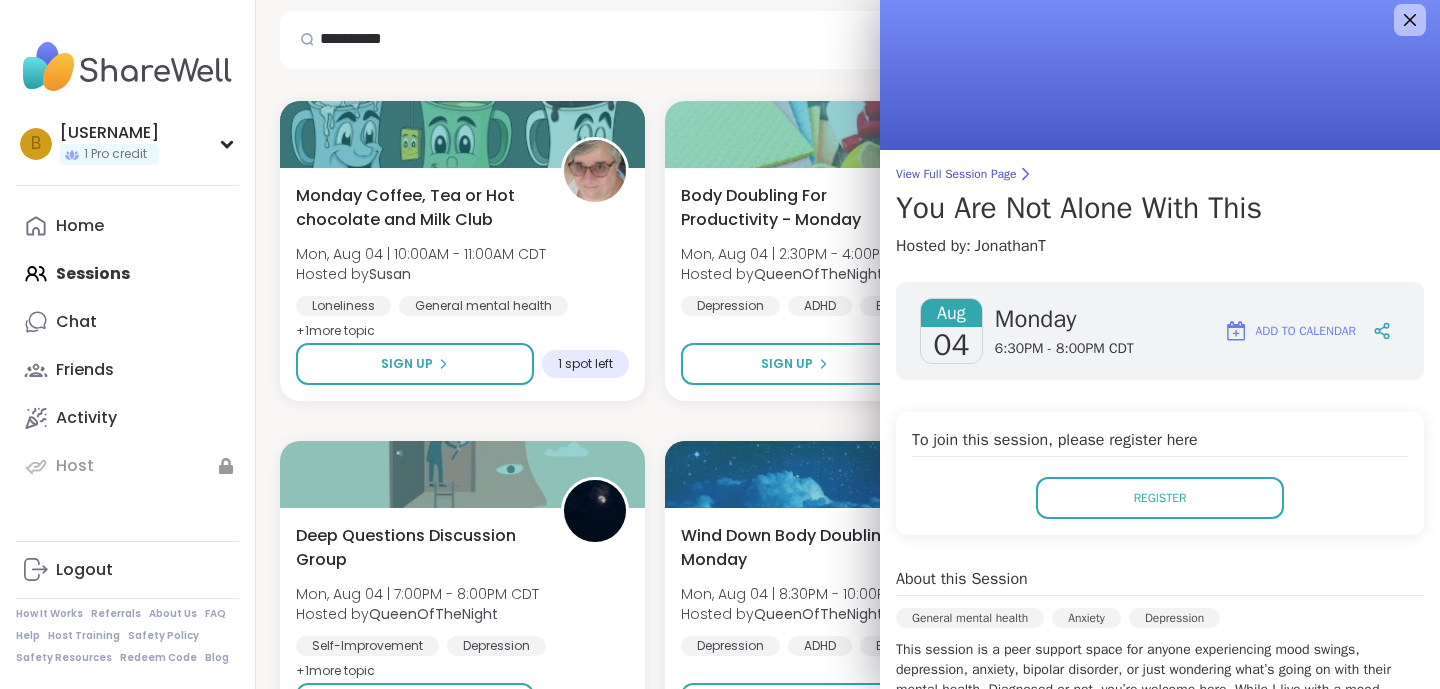 scroll, scrollTop: 0, scrollLeft: 0, axis: both 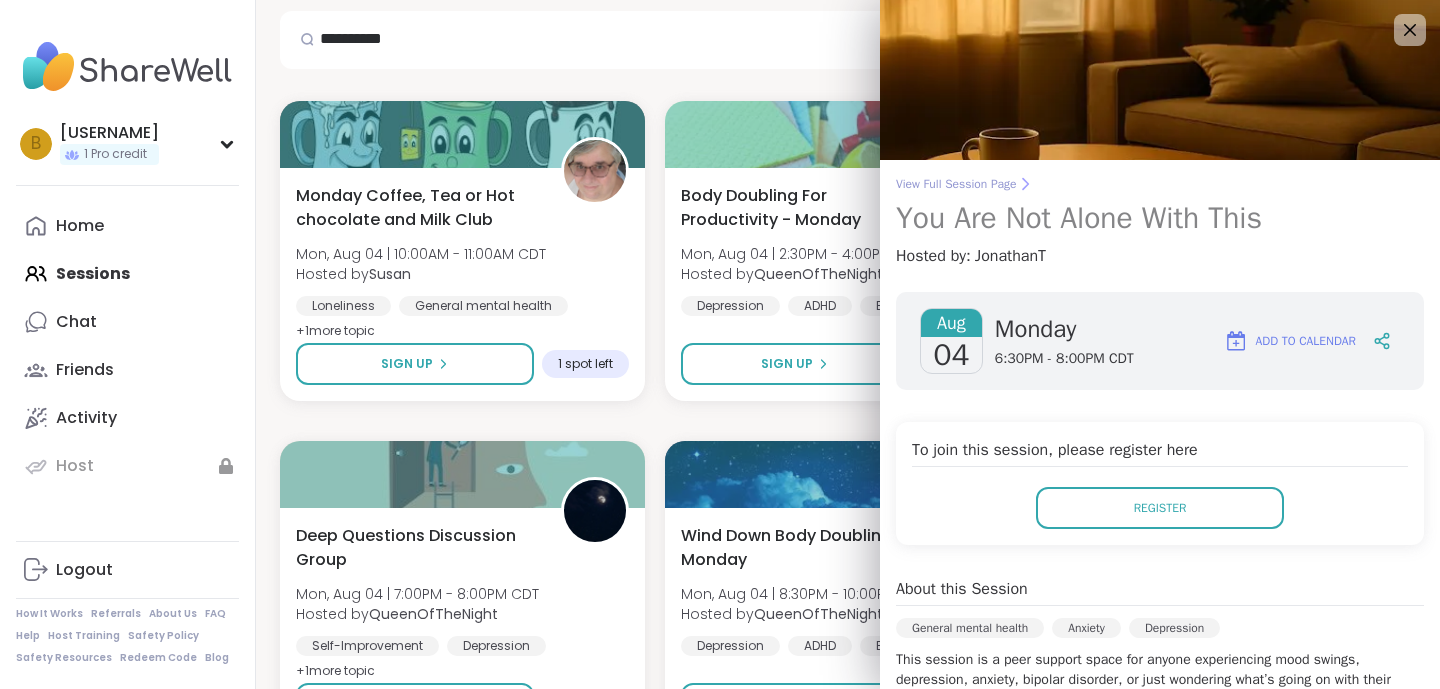 click on "You Are Not Alone With This" at bounding box center [1160, 218] 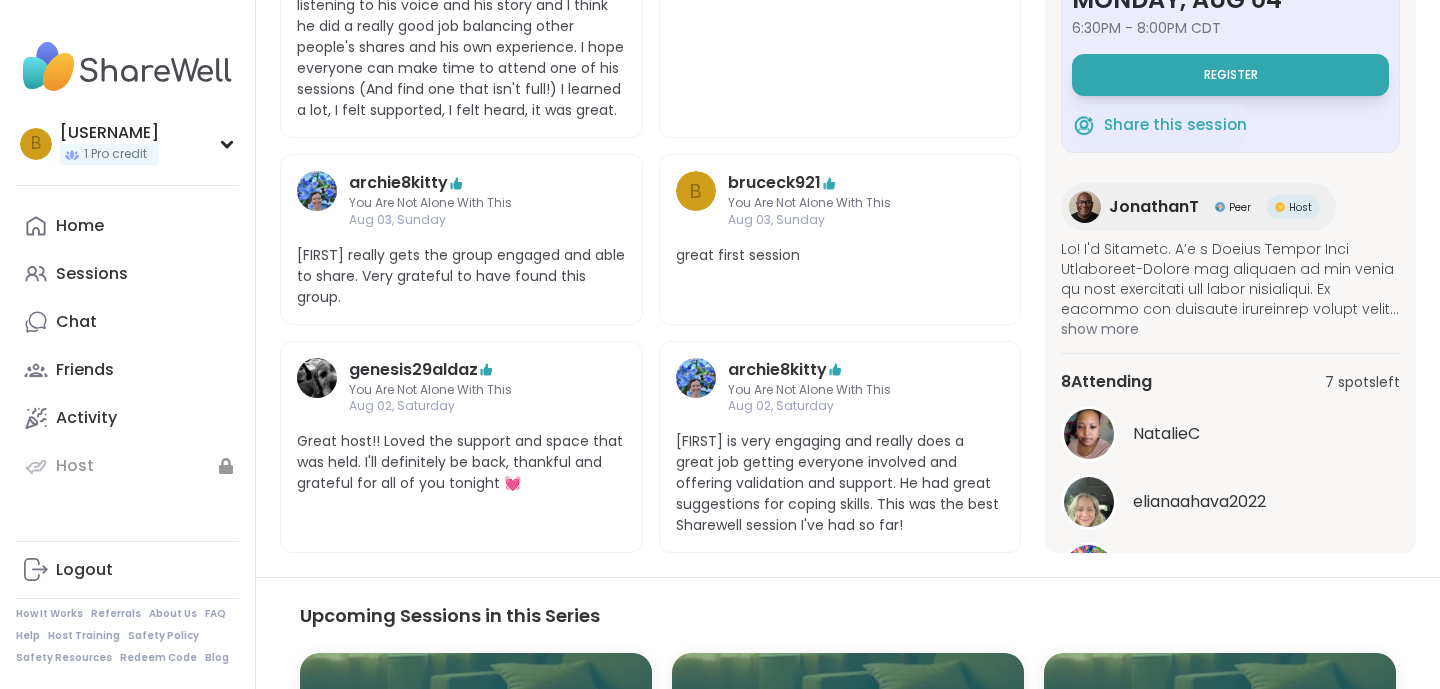scroll, scrollTop: 840, scrollLeft: 0, axis: vertical 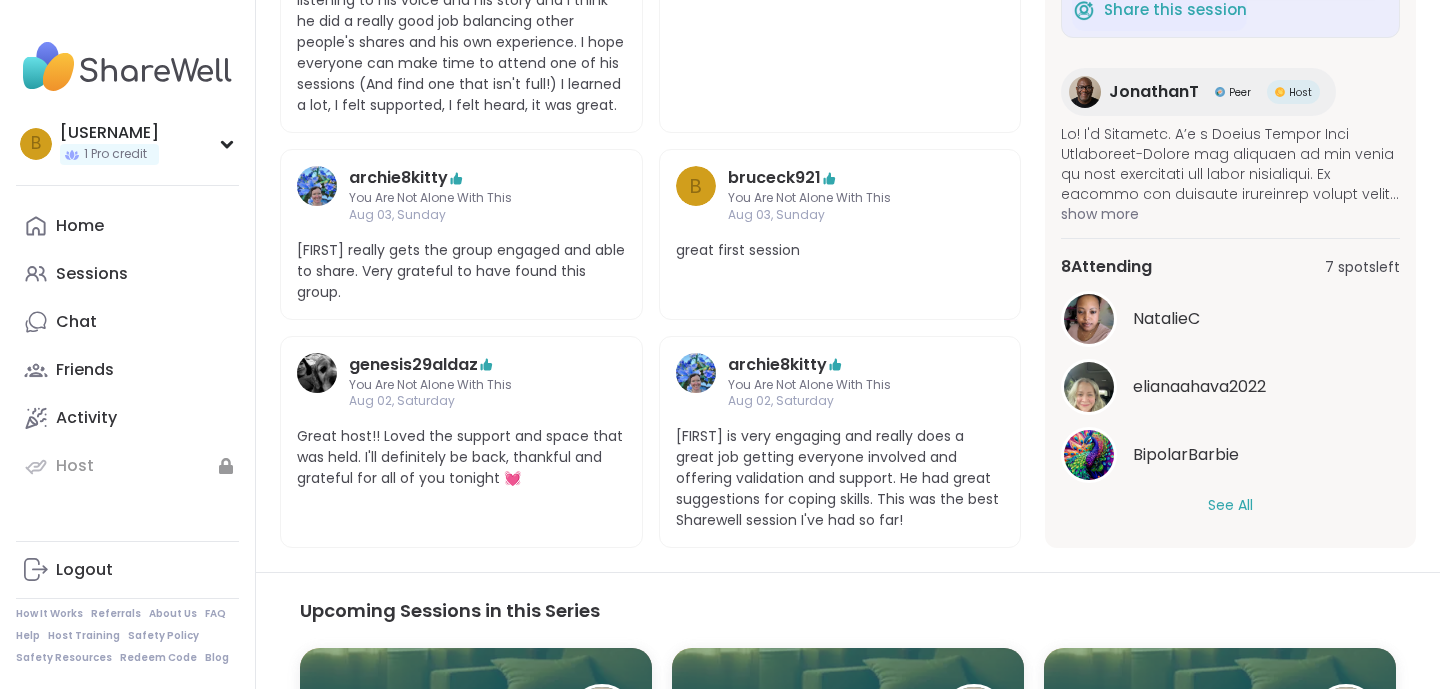 click on "See All" at bounding box center (1230, 505) 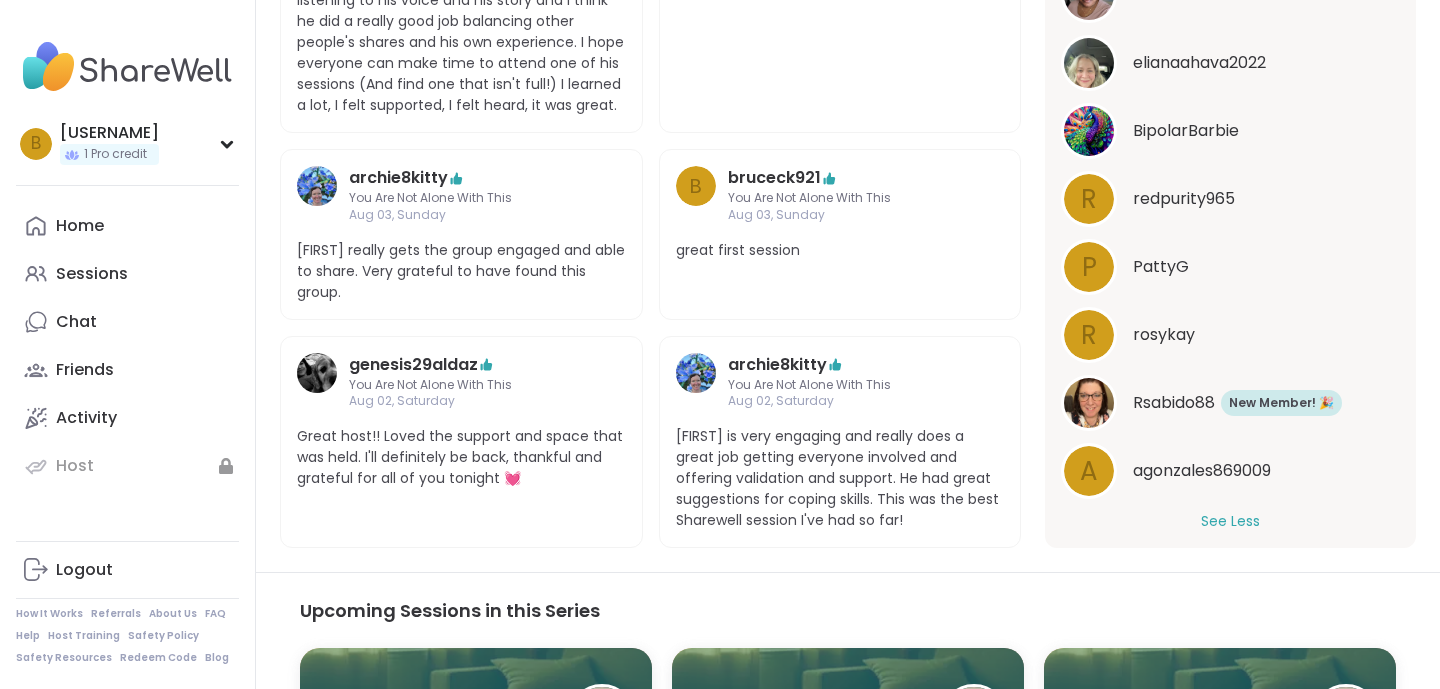 scroll, scrollTop: 450, scrollLeft: 0, axis: vertical 